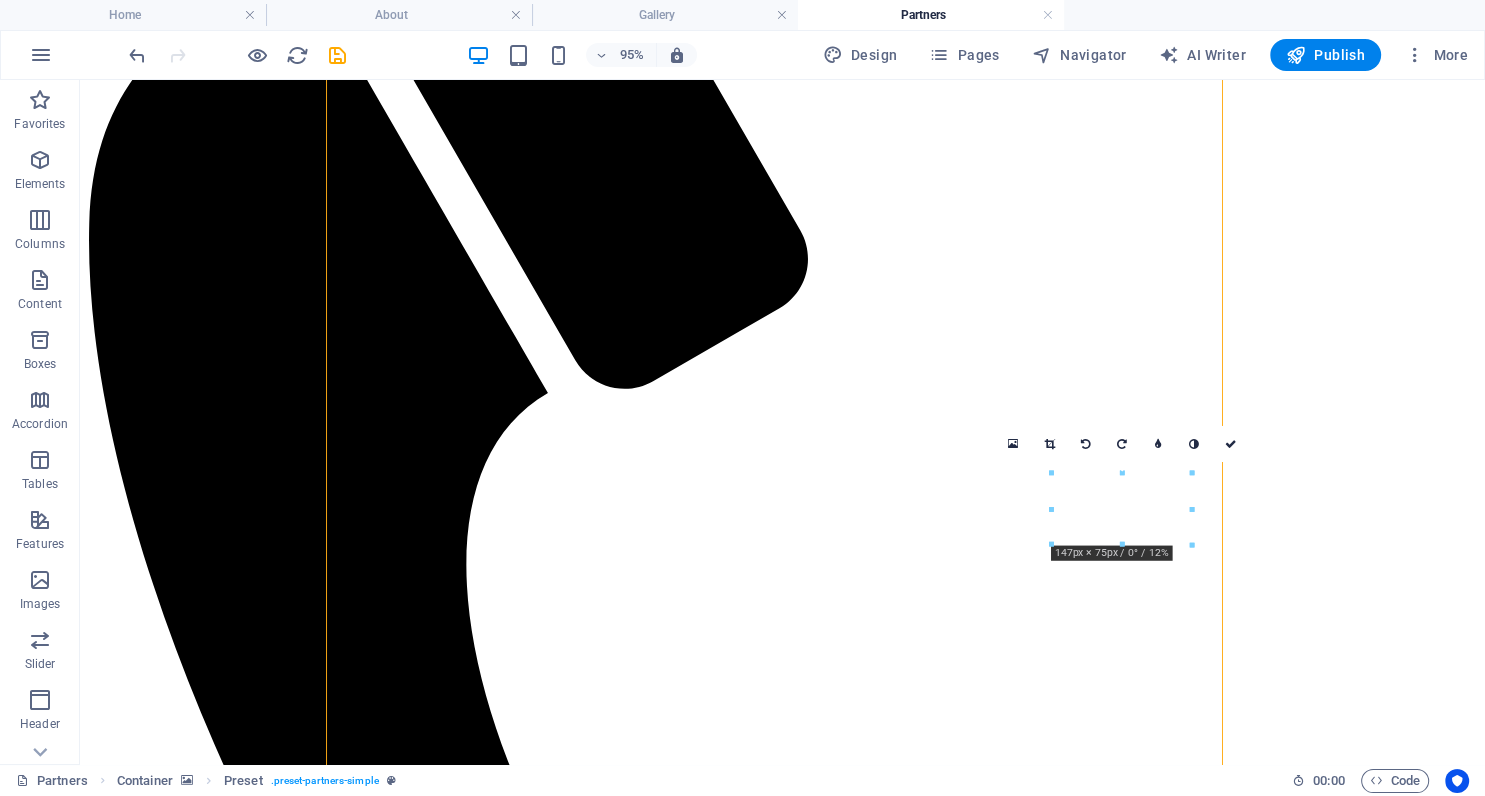 scroll, scrollTop: 528, scrollLeft: 0, axis: vertical 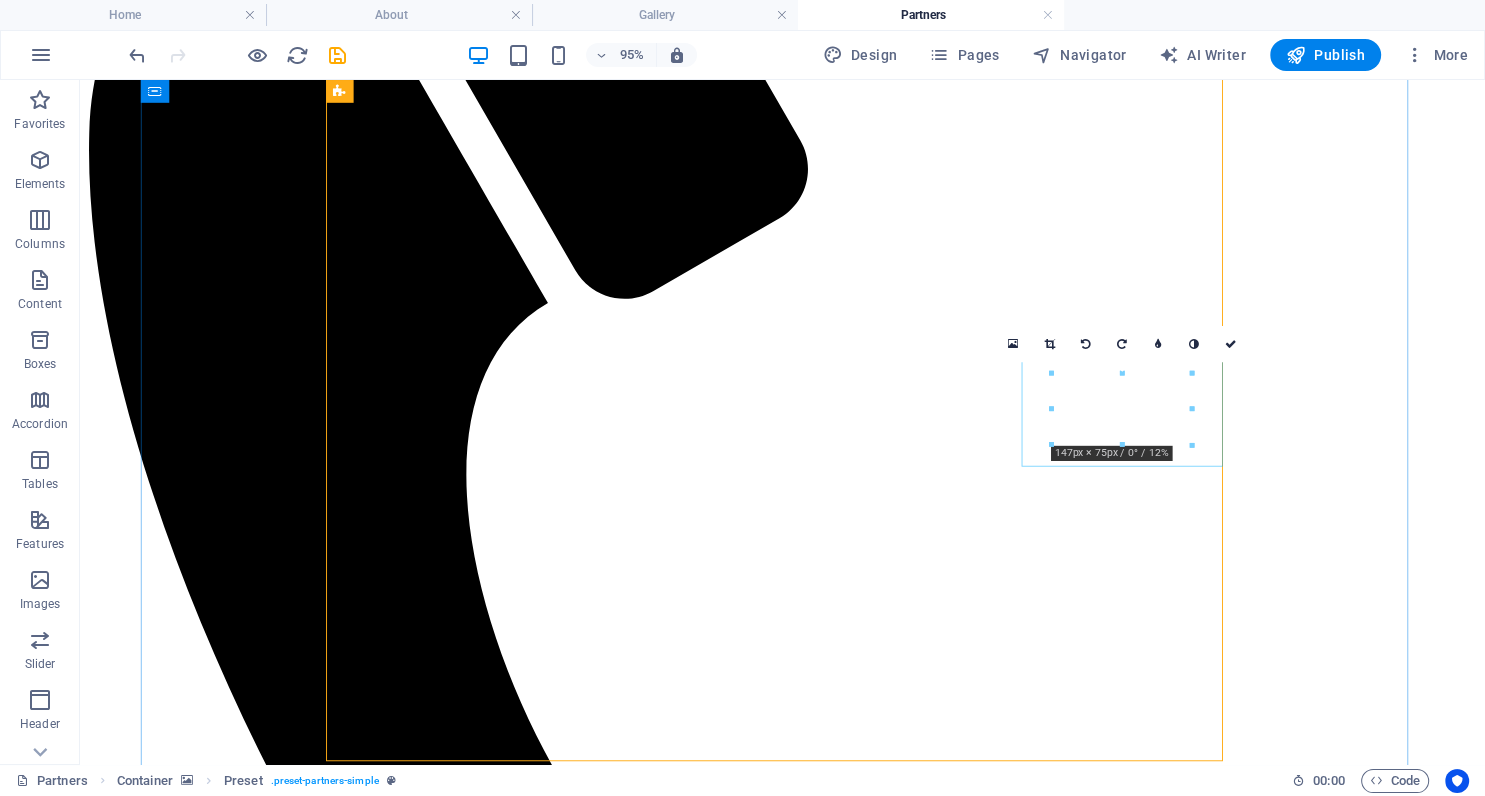 click at bounding box center [819, 9074] 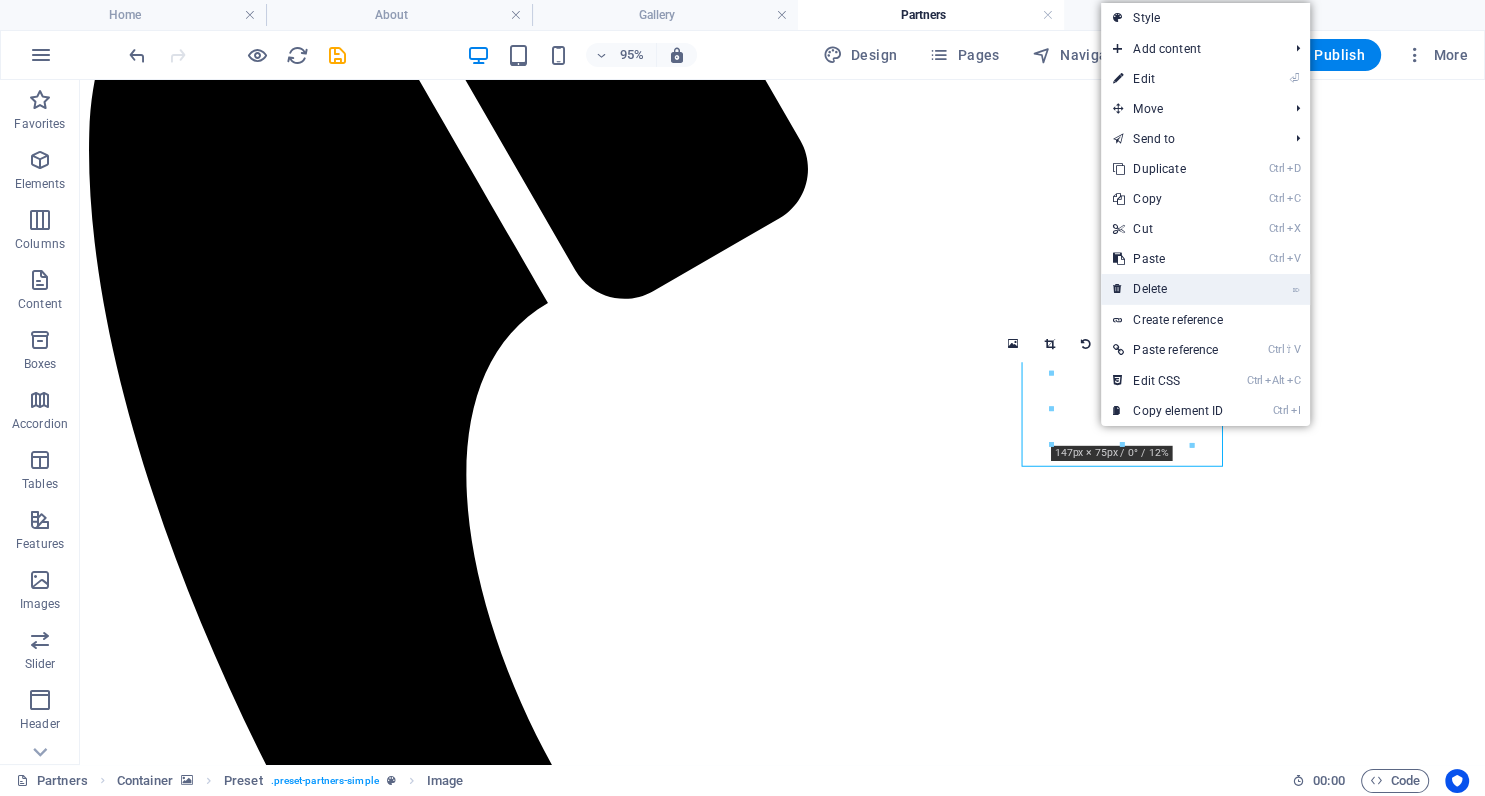 click at bounding box center (1118, 289) 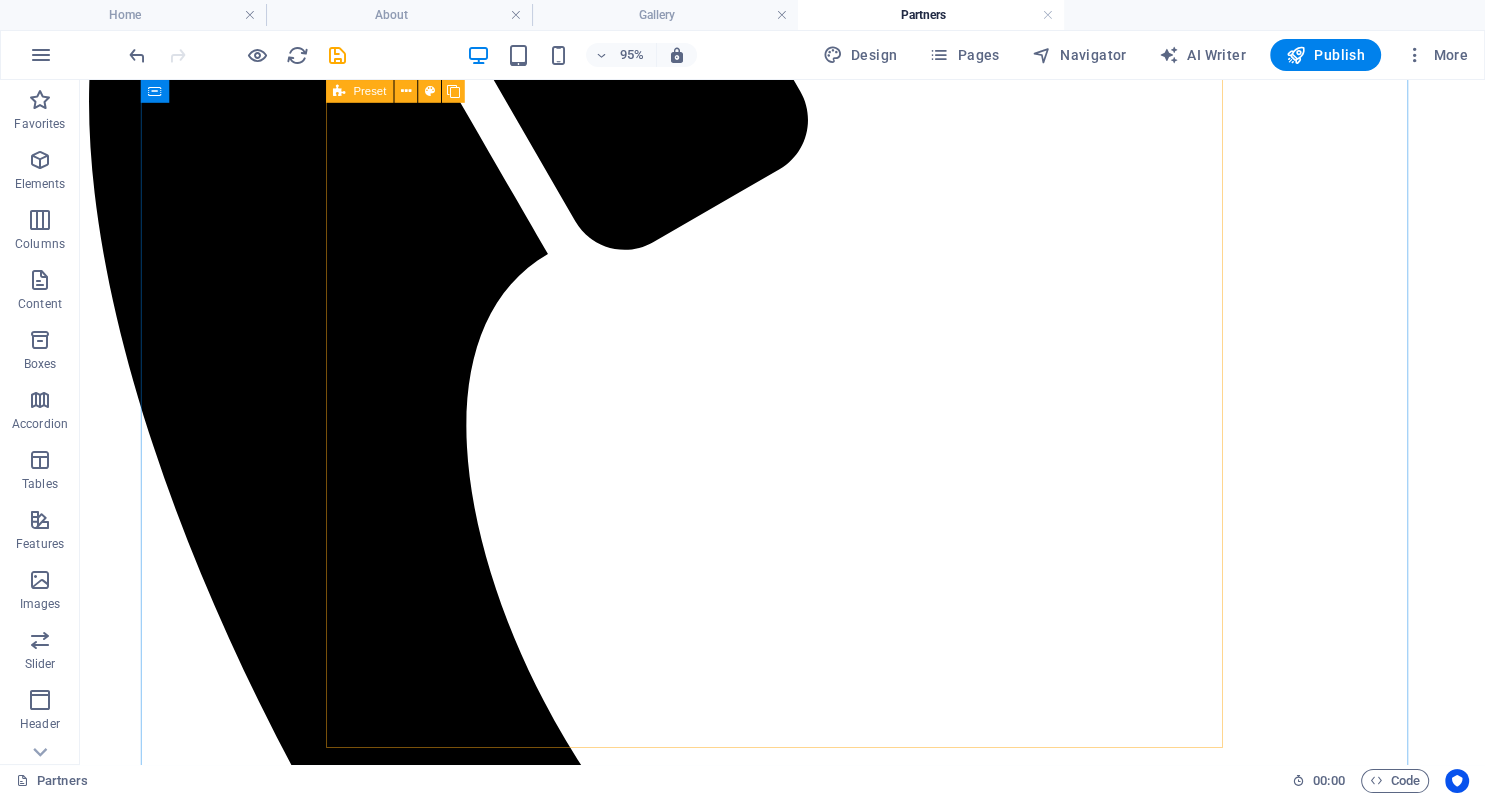 scroll, scrollTop: 739, scrollLeft: 0, axis: vertical 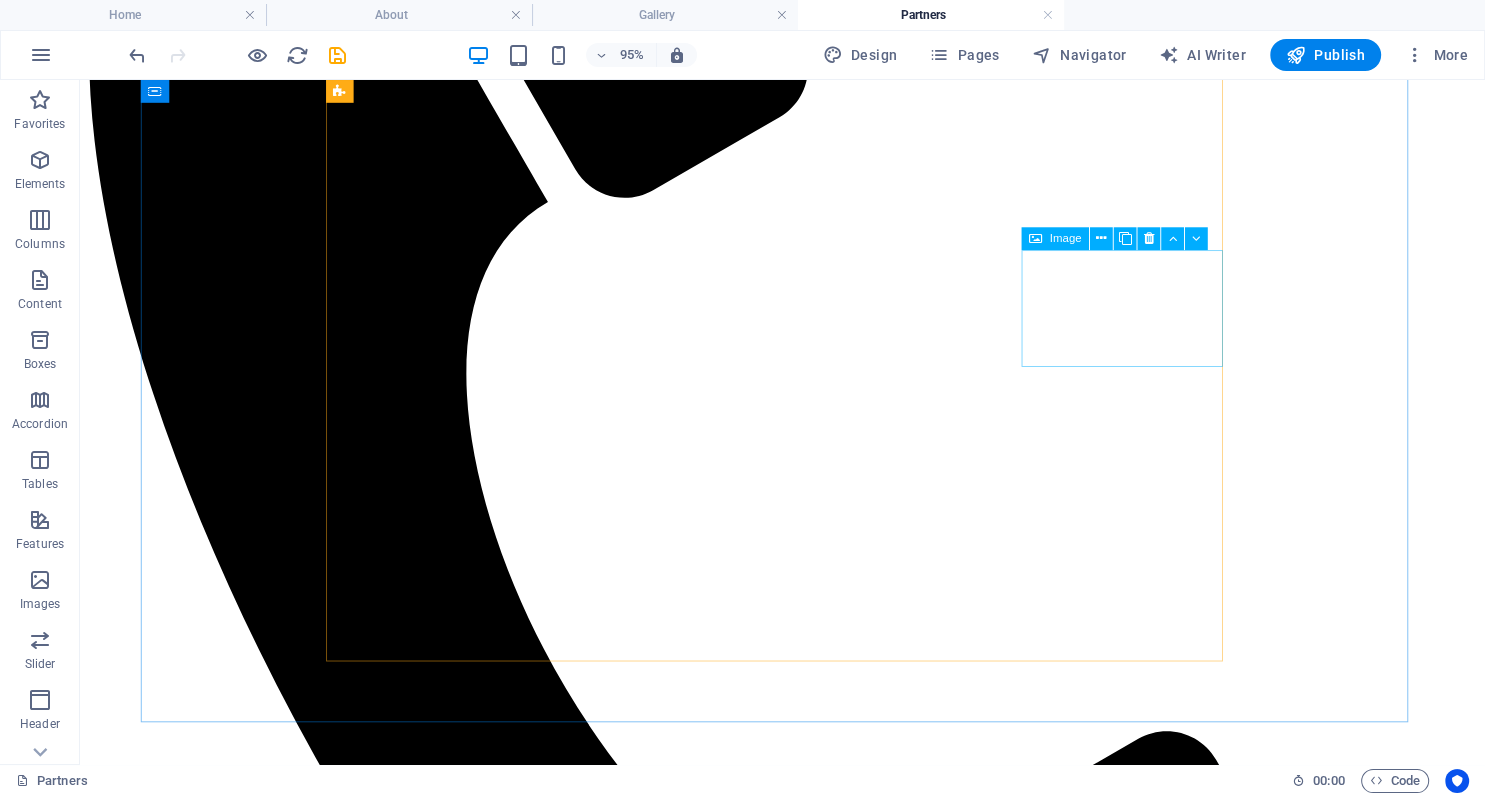 click on "Image" at bounding box center [1055, 238] 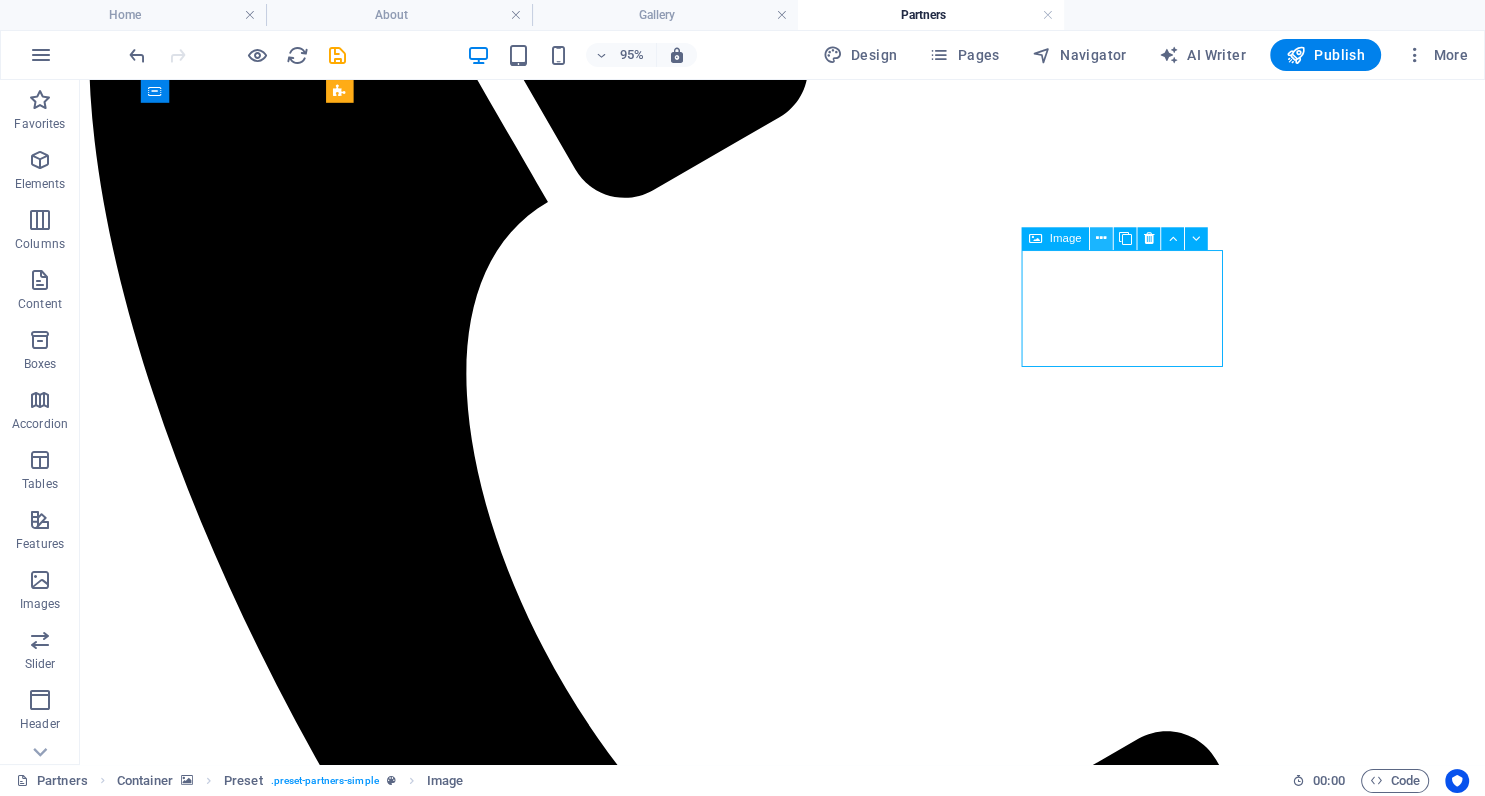 click at bounding box center (1101, 239) 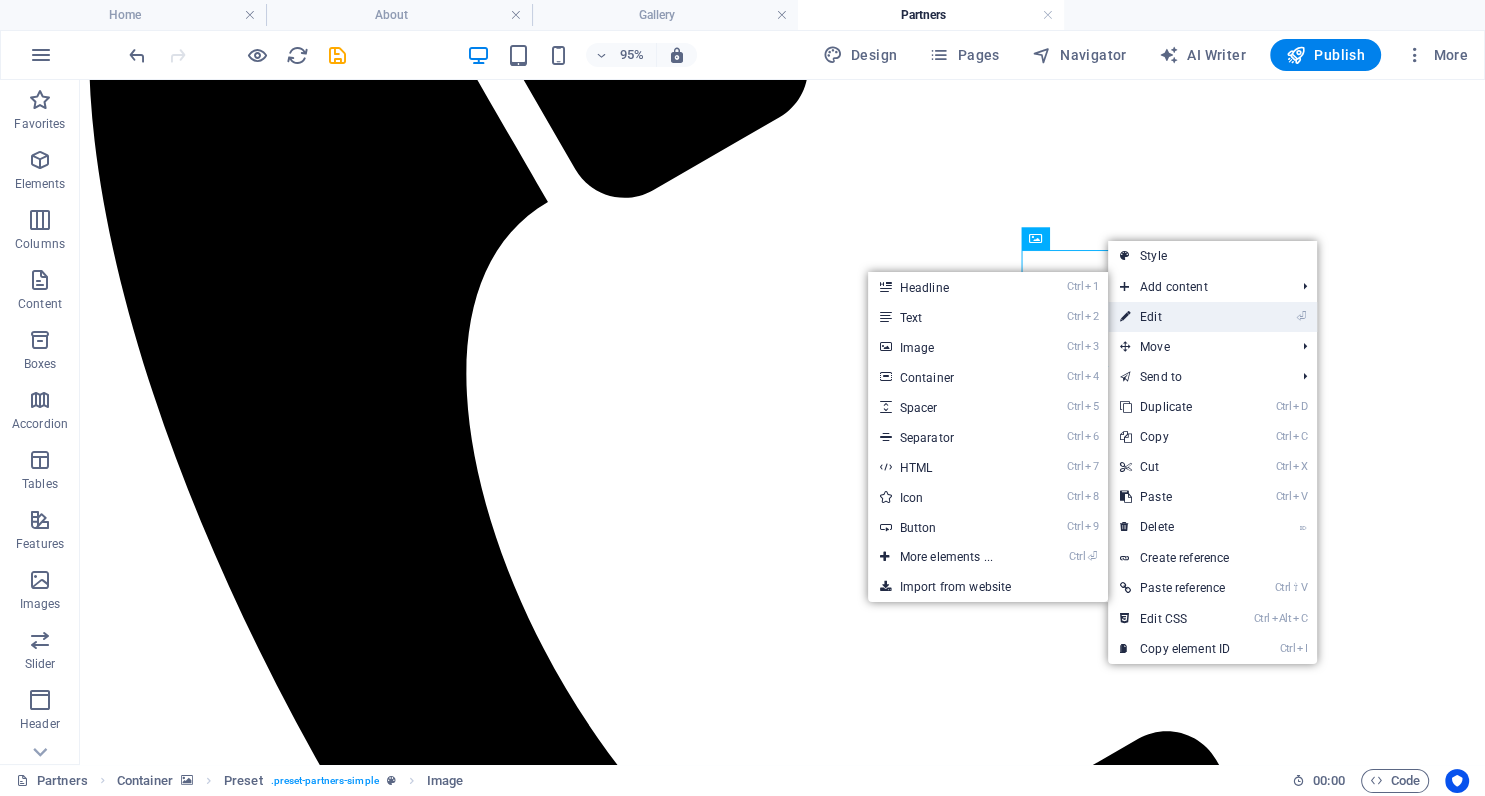 click on "⏎  Edit" at bounding box center (1175, 317) 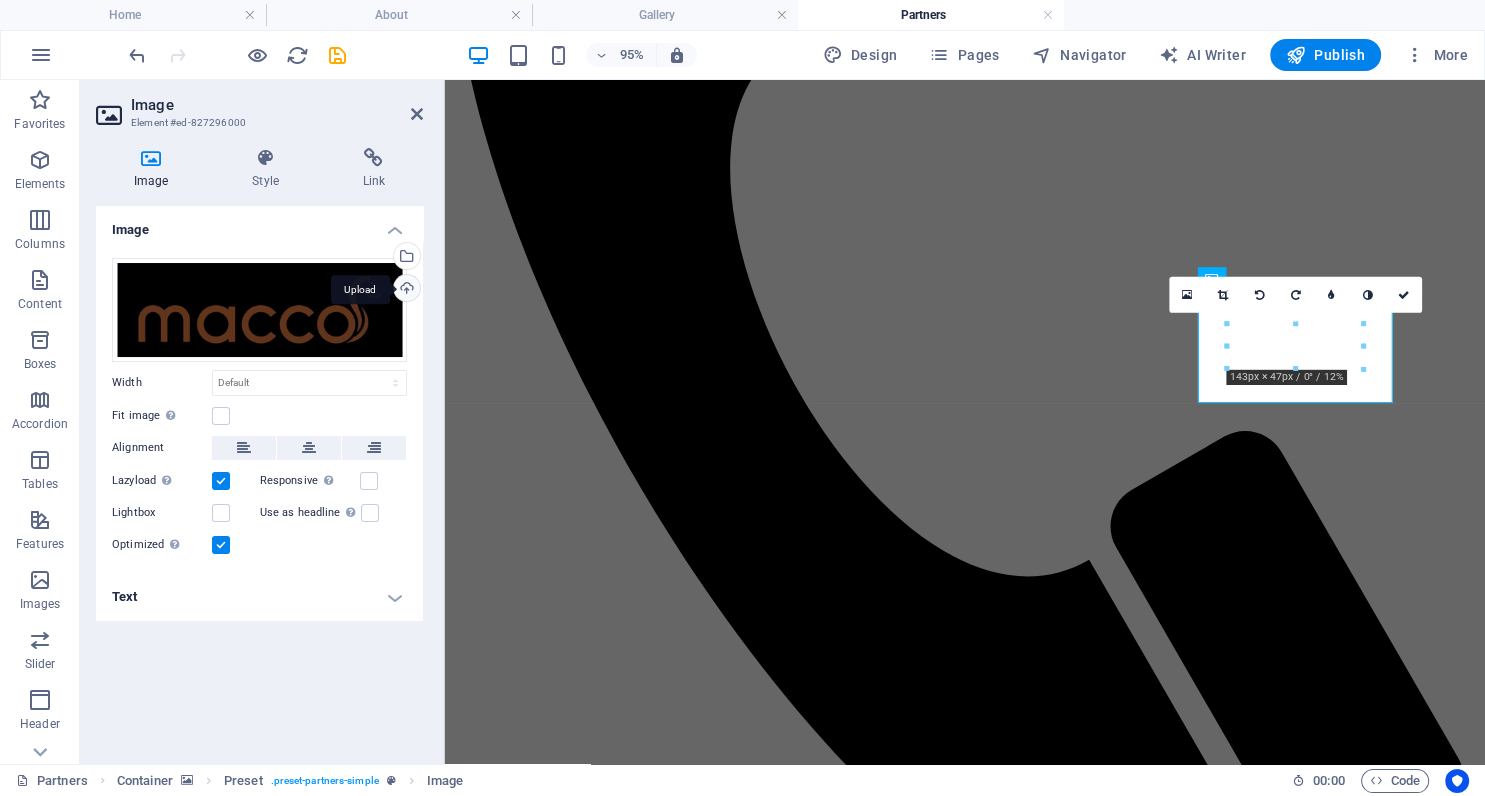 click on "Upload" at bounding box center (405, 290) 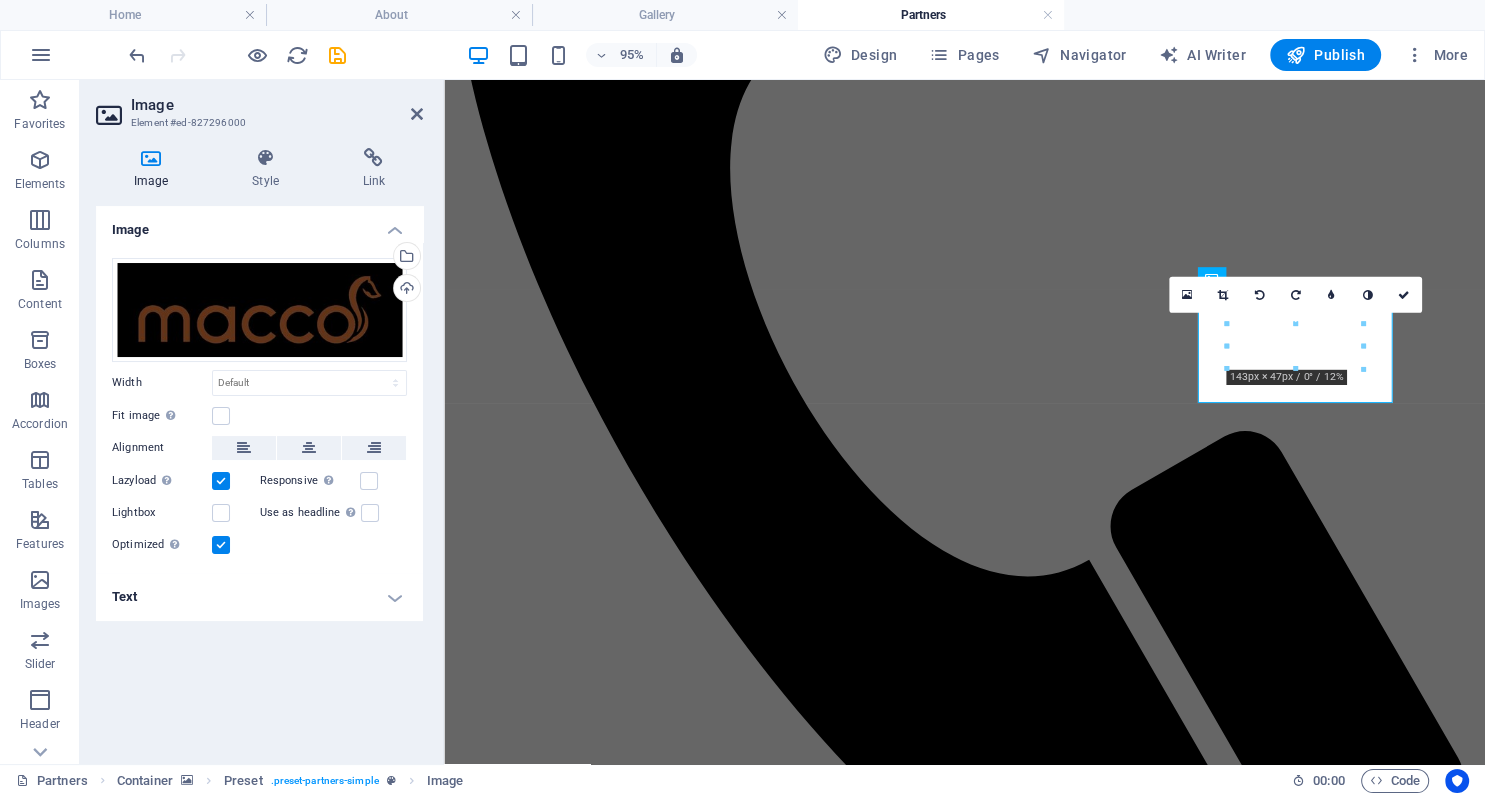 click on "Image Element #ed-827296000 Image Style Link Image Drag files here, click to choose files or select files from Files or our free stock photos & videos Select files from the file manager, stock photos, or upload file(s) Upload Width Default auto px rem % em vh vw Fit image Automatically fit image to a fixed width and height Height Default auto px Alignment Lazyload Loading images after the page loads improves page speed. Responsive Automatically load retina image and smartphone optimized sizes. Lightbox Use as headline The image will be wrapped in an H1 headline tag. Useful for giving alternative text the weight of an H1 headline, e.g. for the logo. Leave unchecked if uncertain. Optimized Images are compressed to improve page speed. Position Direction Custom X offset 50 px rem % vh vw Y offset 50 px rem % vh vw Text Float No float Image left Image right Determine how text should behave around the image. Text Alternative text Image caption Paragraph Format Normal Heading 1 Heading 2 Heading 3 Heading 4 Code 8 9" at bounding box center (262, 422) 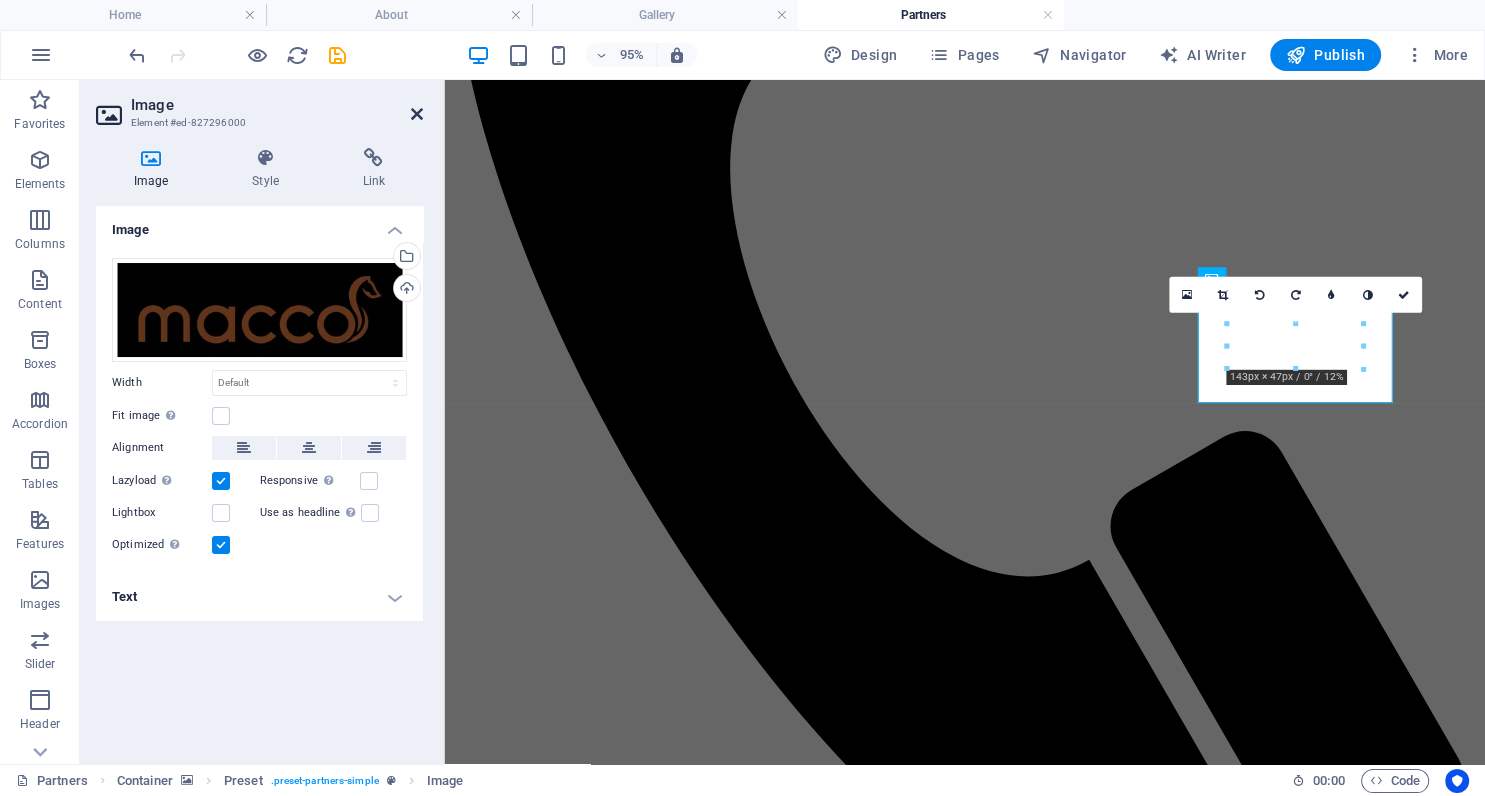 click at bounding box center [417, 114] 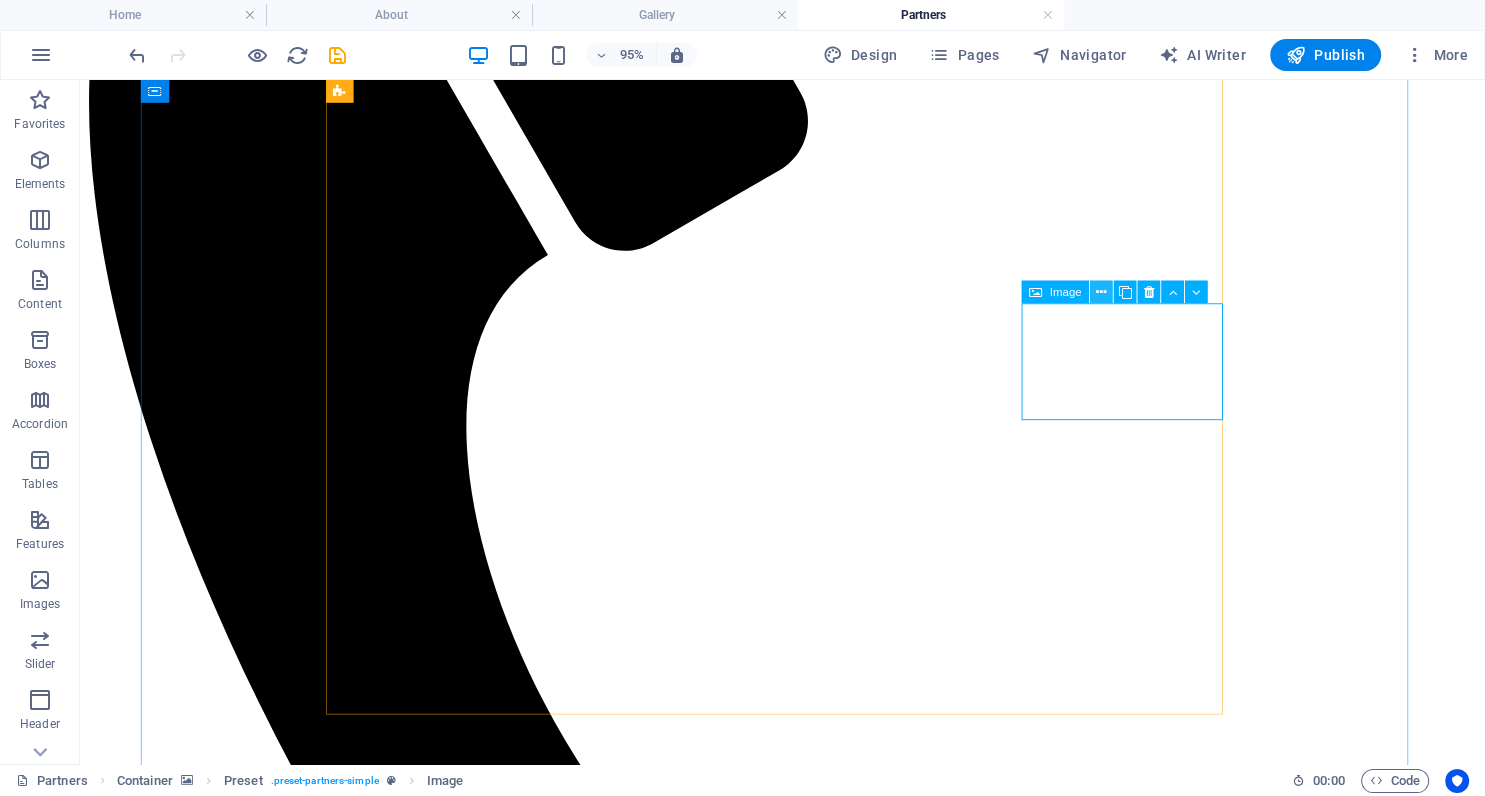 click at bounding box center [1101, 292] 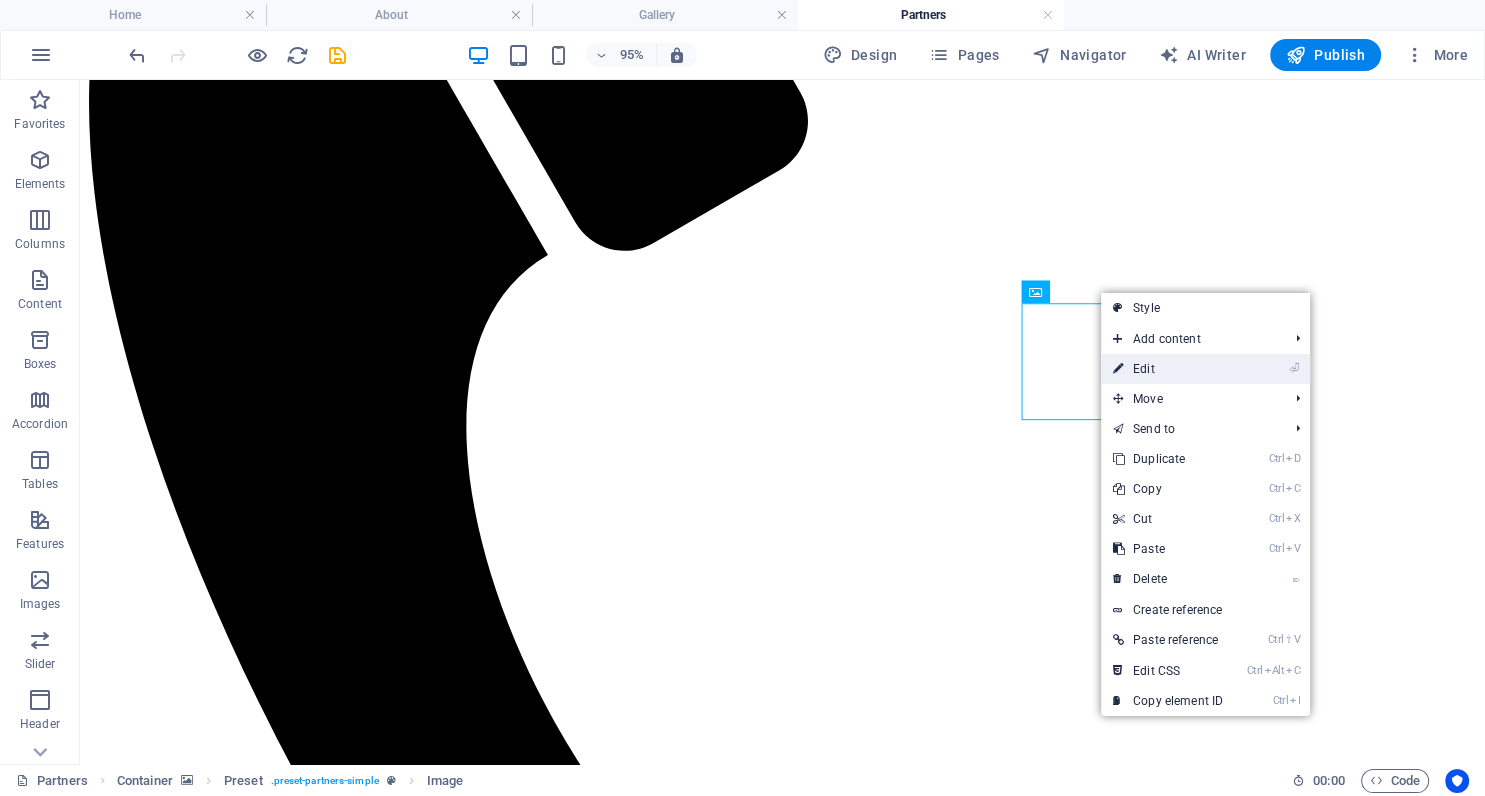 click on "⏎  Edit" at bounding box center (1168, 369) 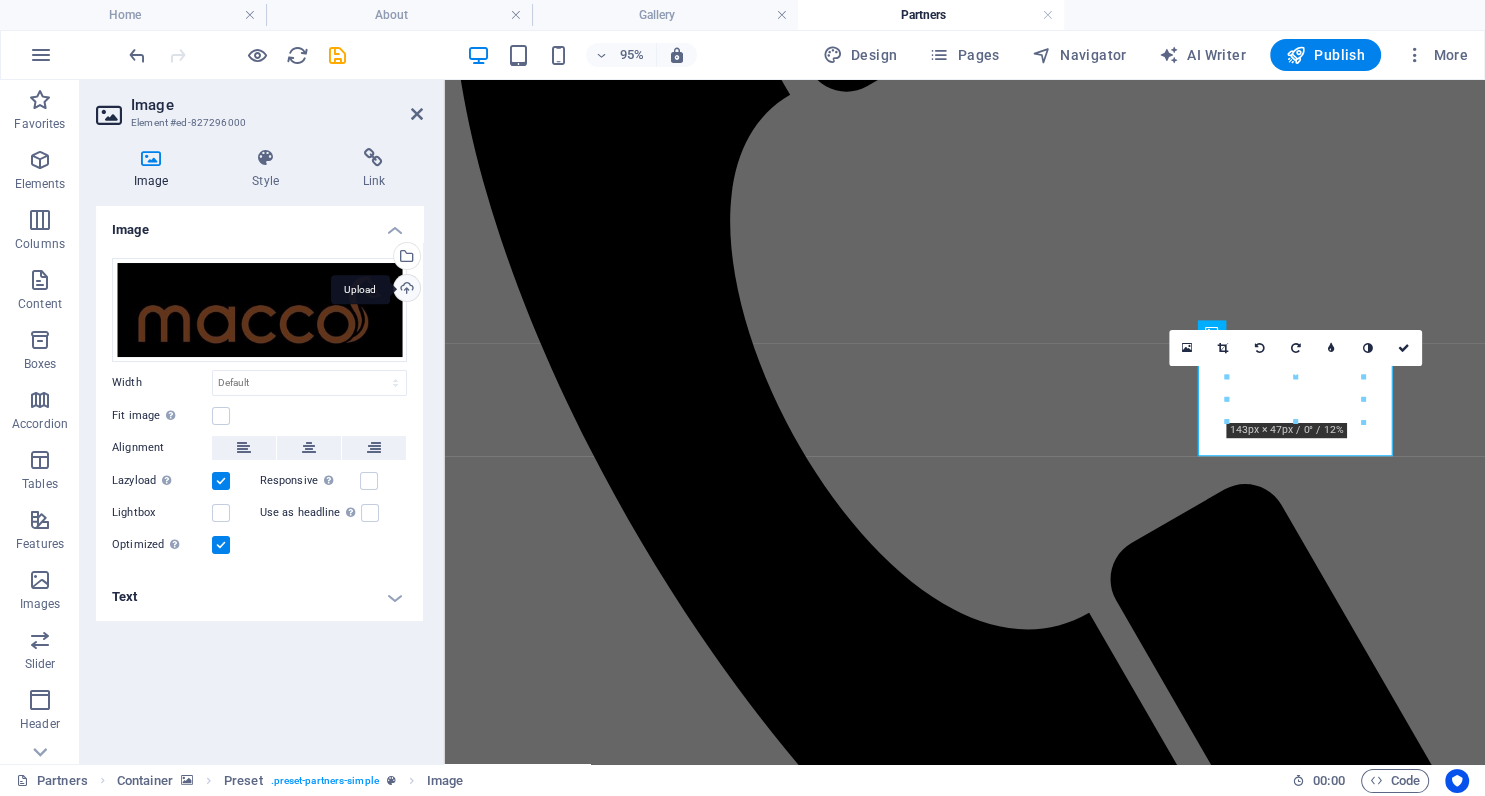 click on "Upload" at bounding box center (405, 290) 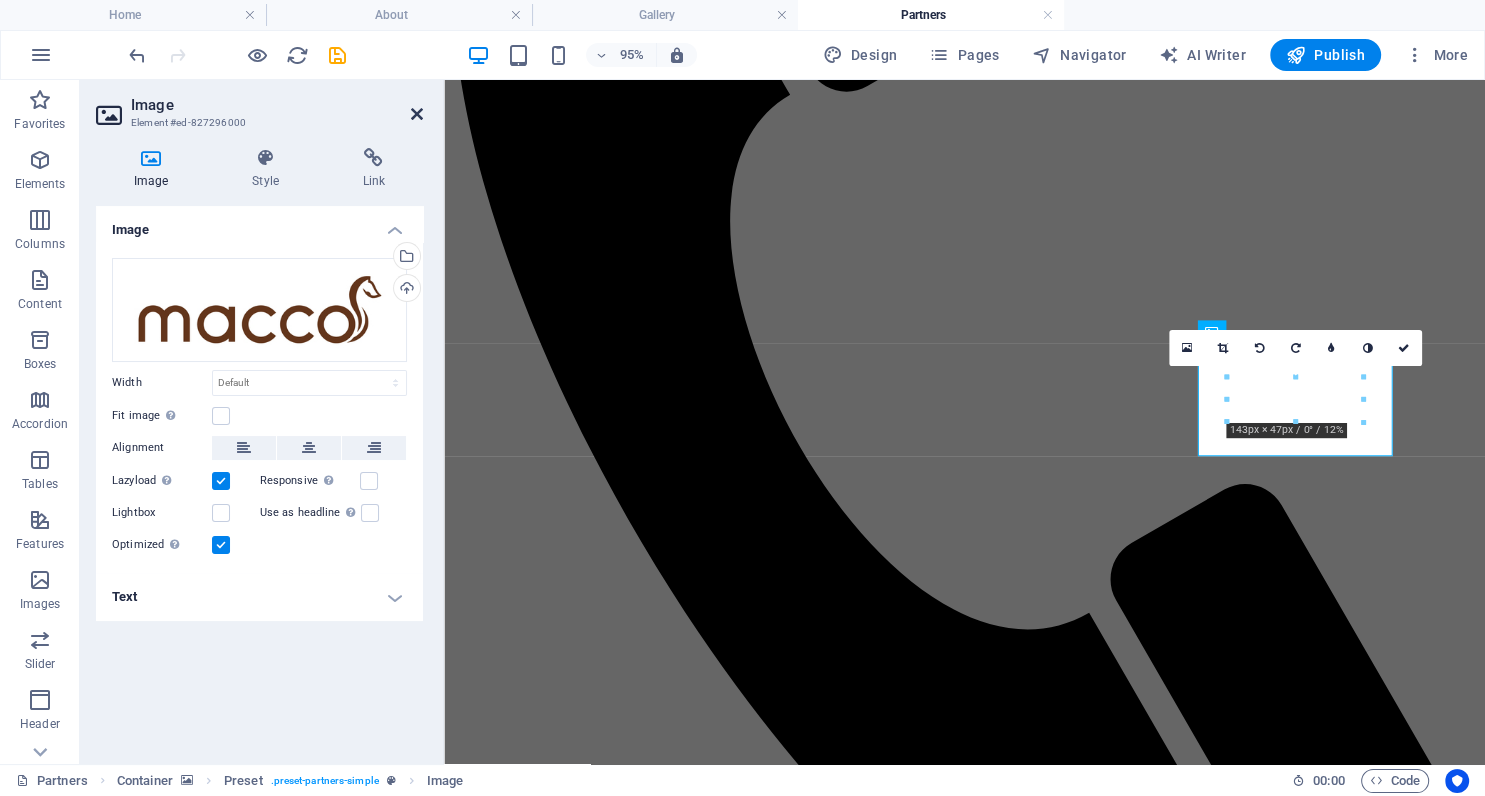click at bounding box center [417, 114] 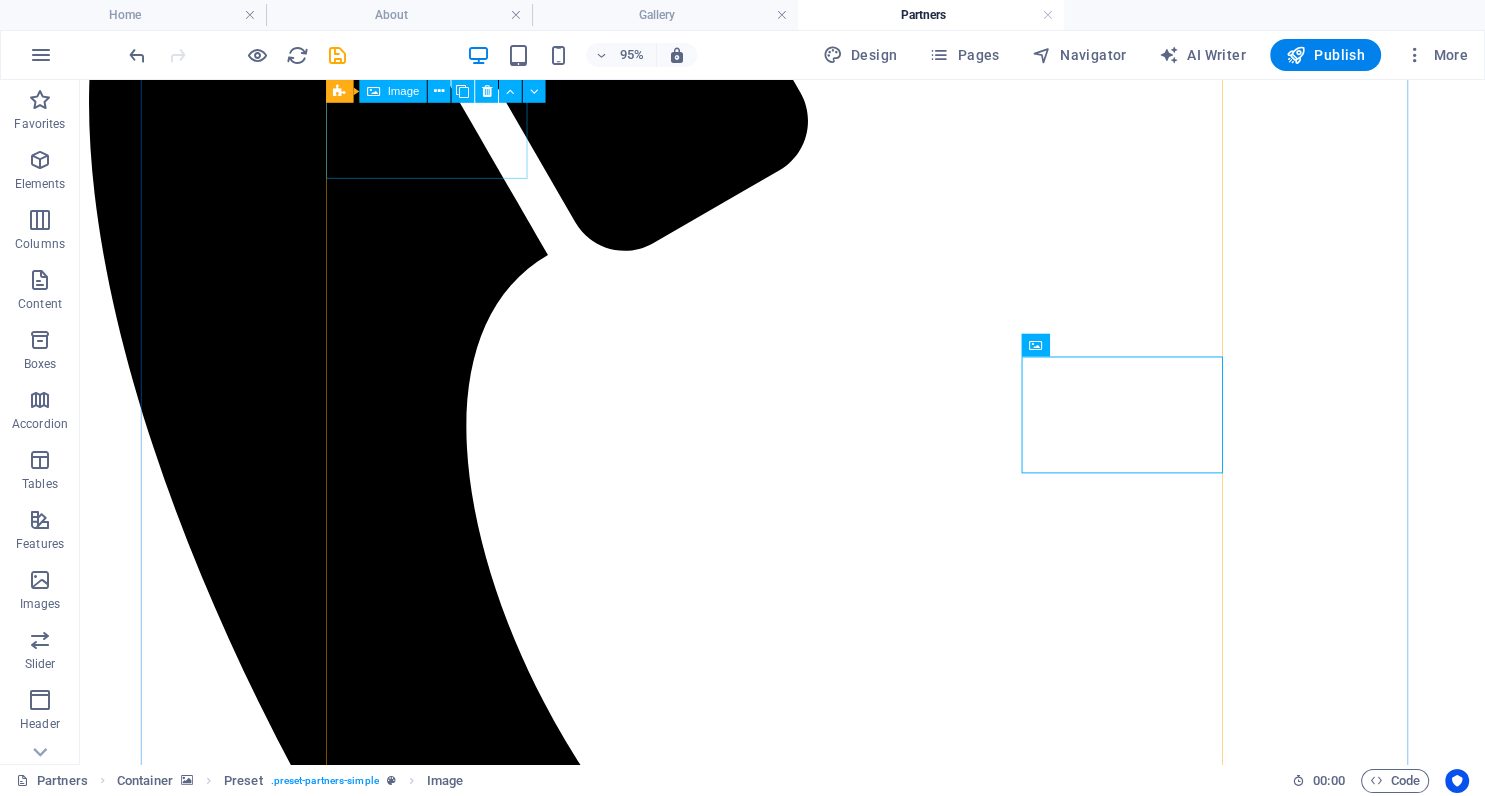scroll, scrollTop: 627, scrollLeft: 0, axis: vertical 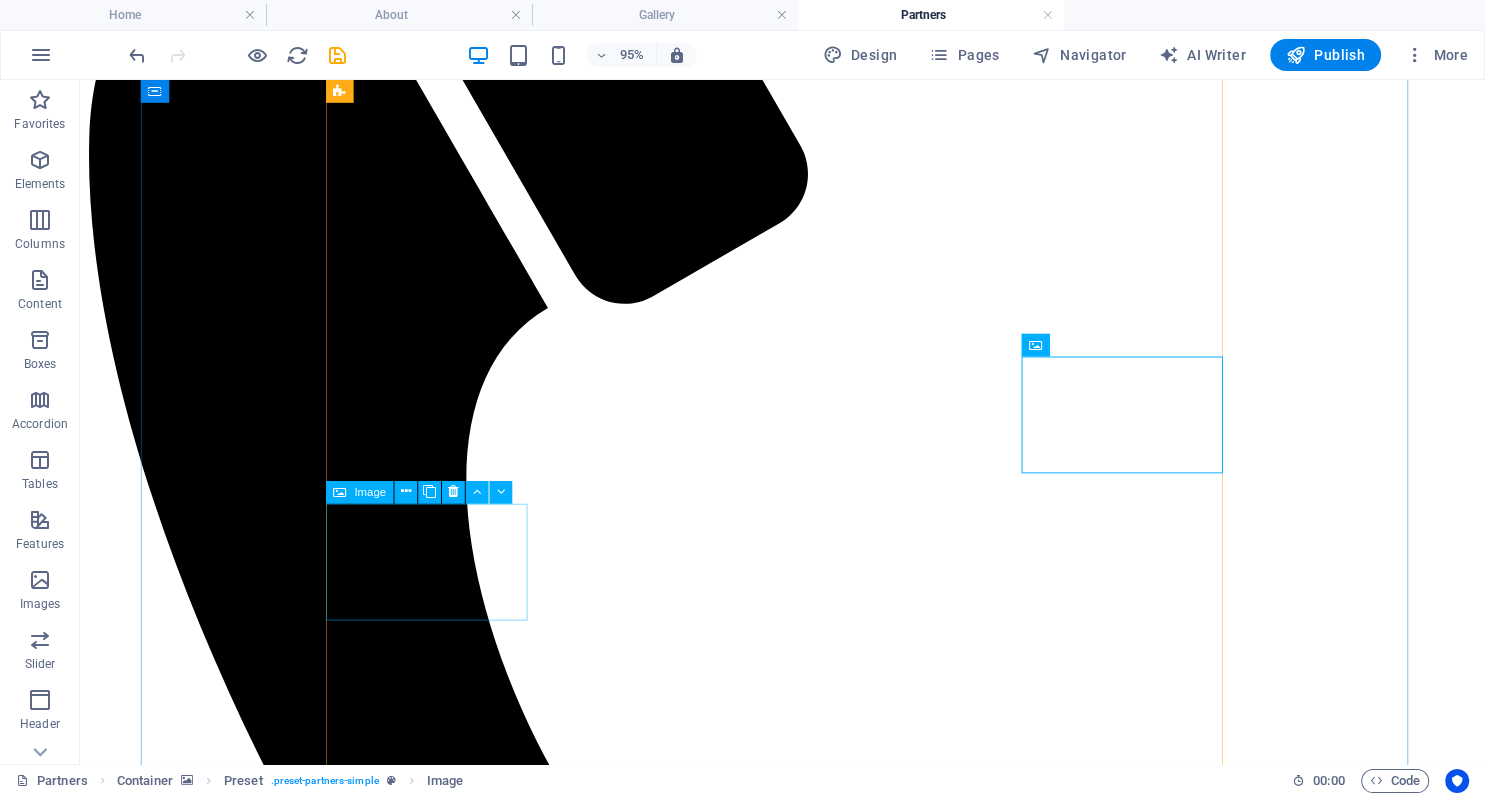 click at bounding box center (819, 9645) 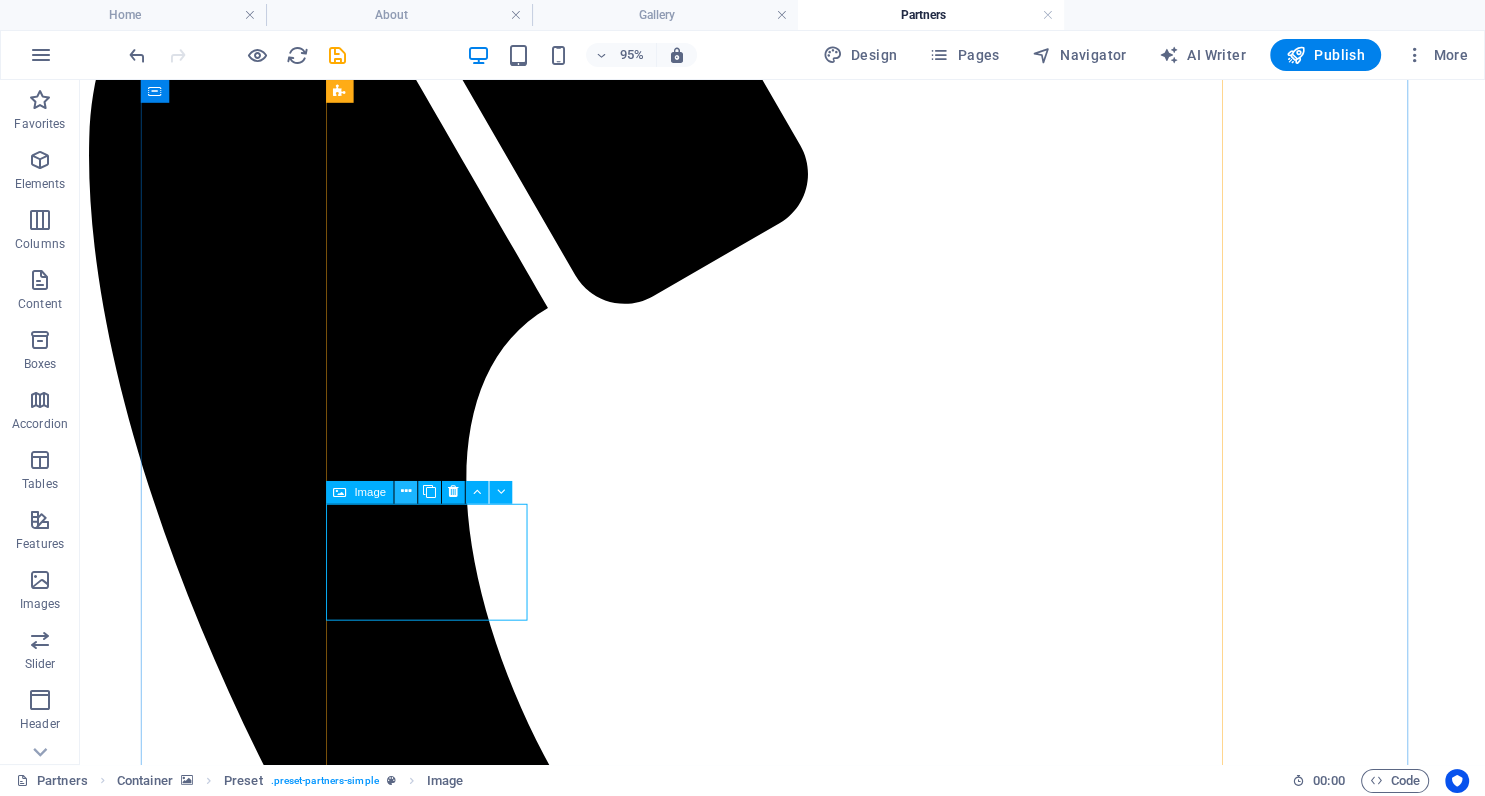 click at bounding box center [406, 492] 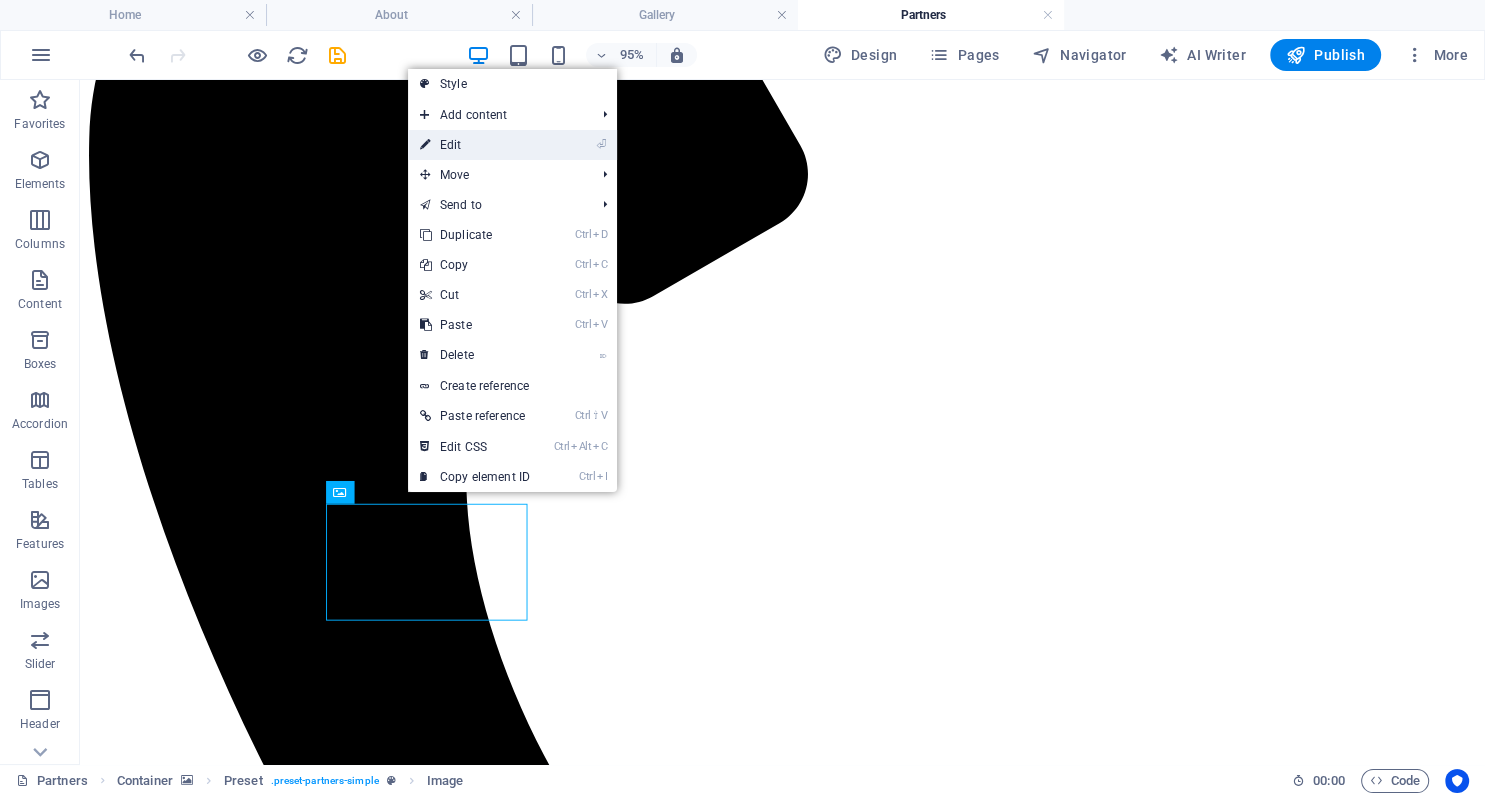 click on "⏎  Edit" at bounding box center [475, 145] 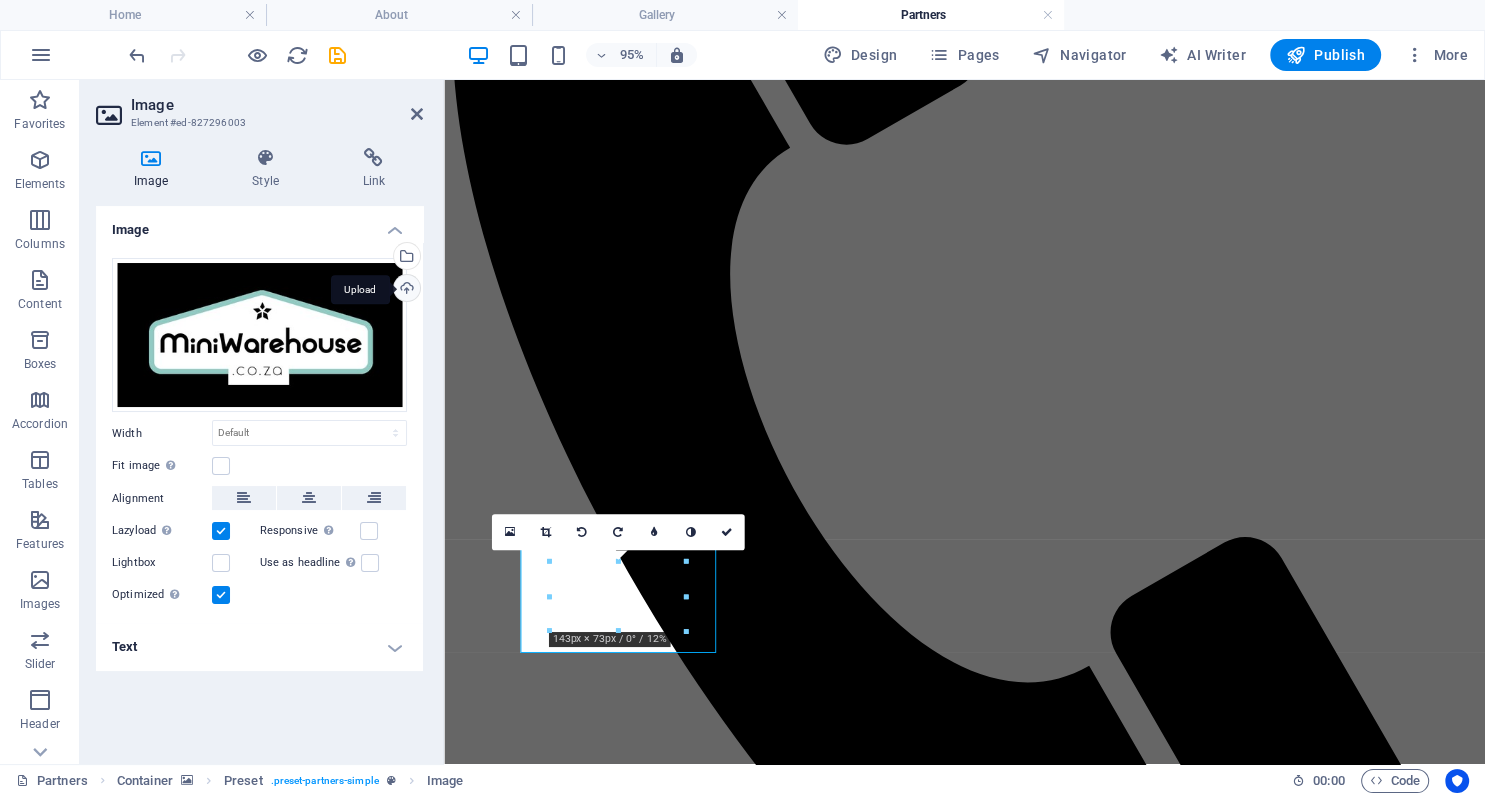 click on "Upload" at bounding box center [405, 290] 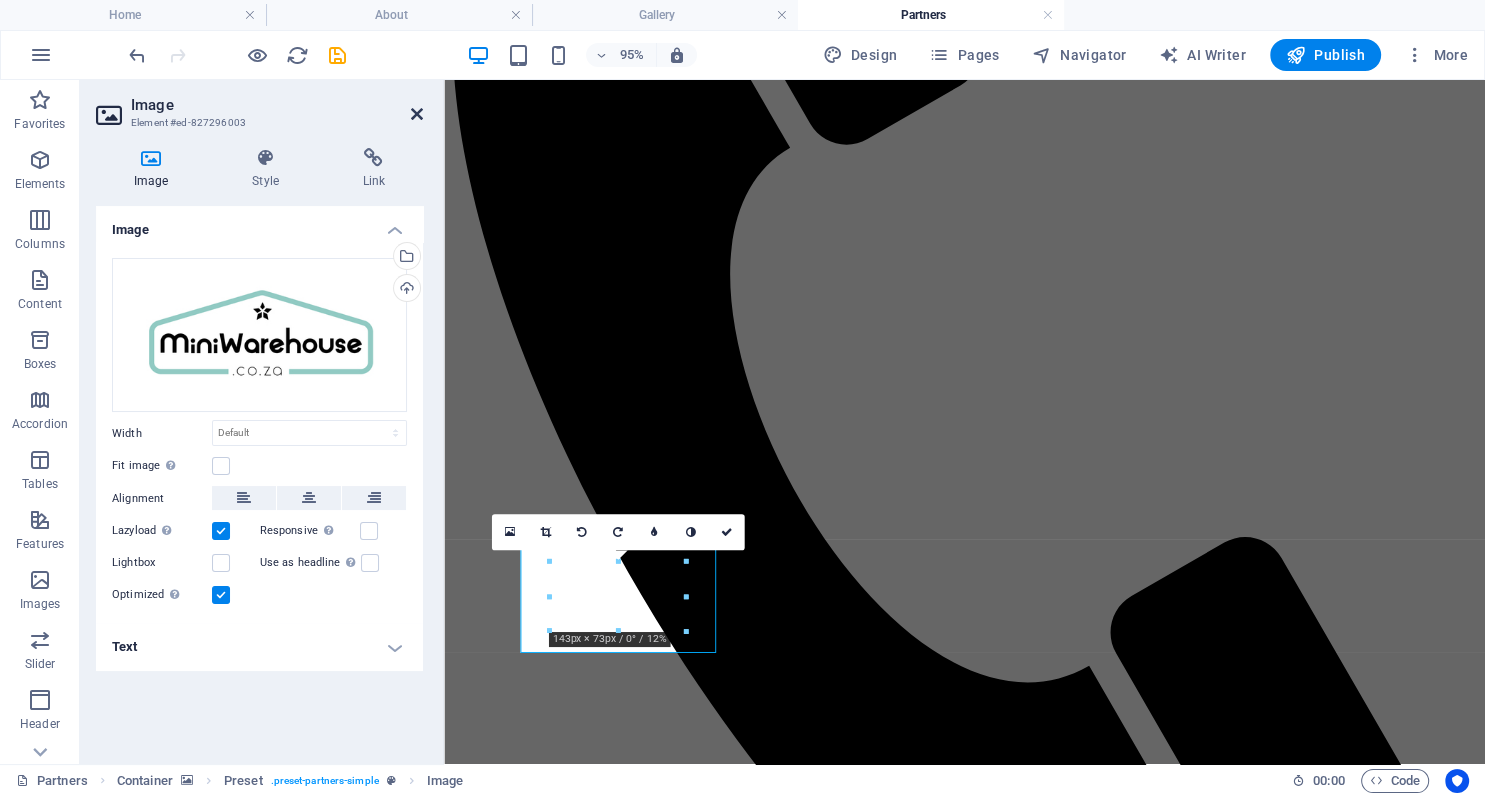click at bounding box center [417, 114] 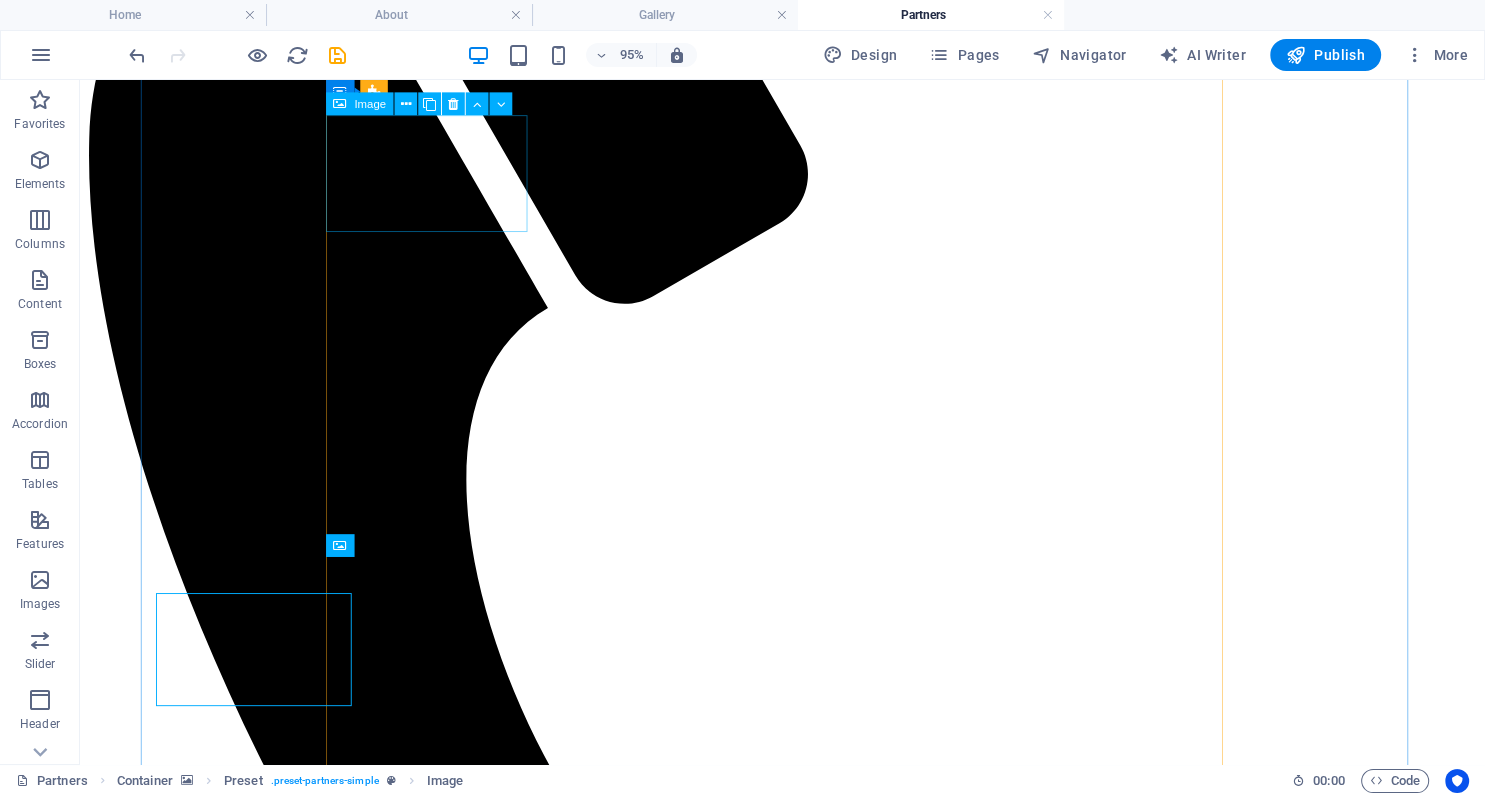 scroll, scrollTop: 571, scrollLeft: 0, axis: vertical 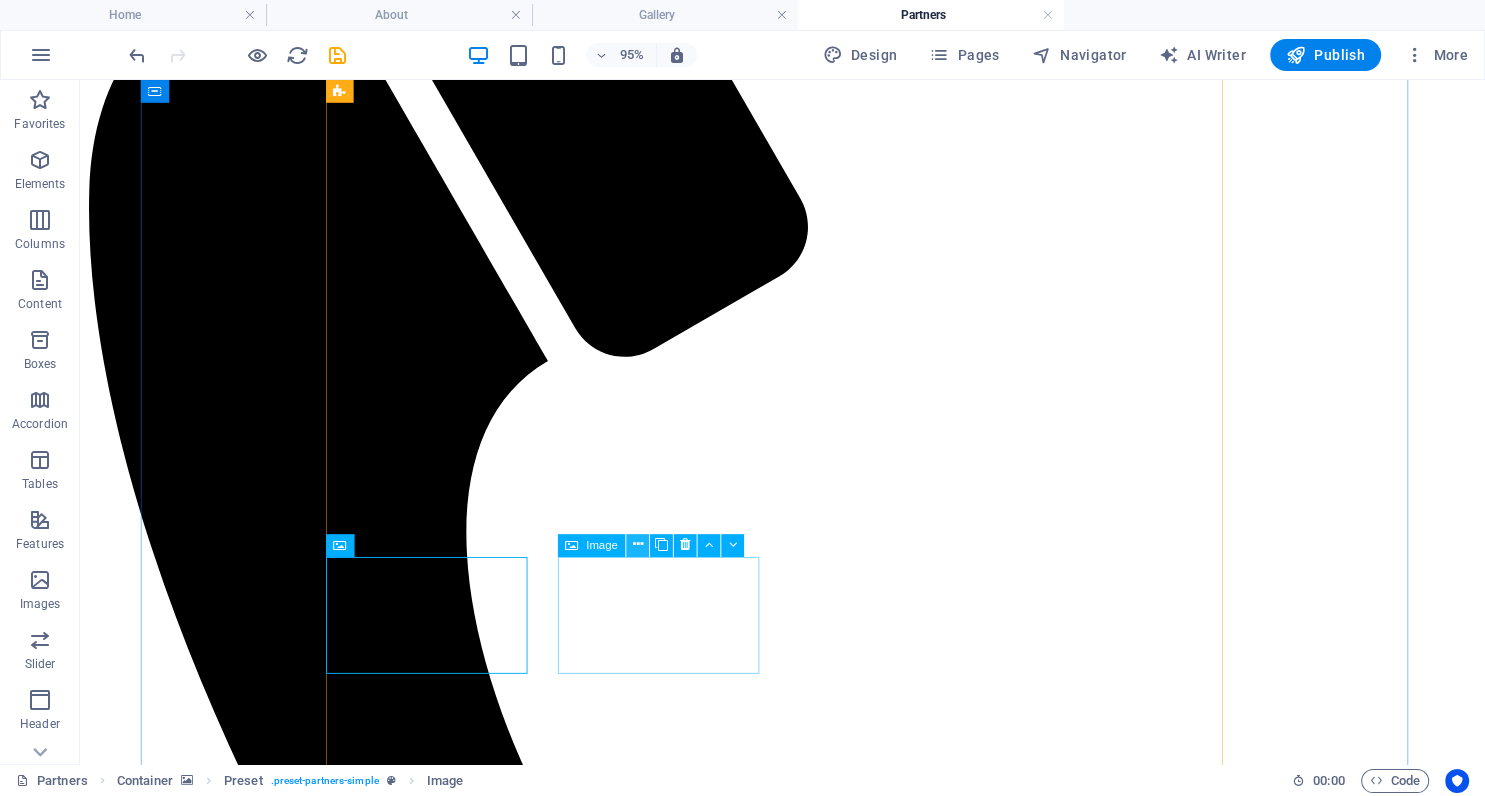 click at bounding box center [637, 545] 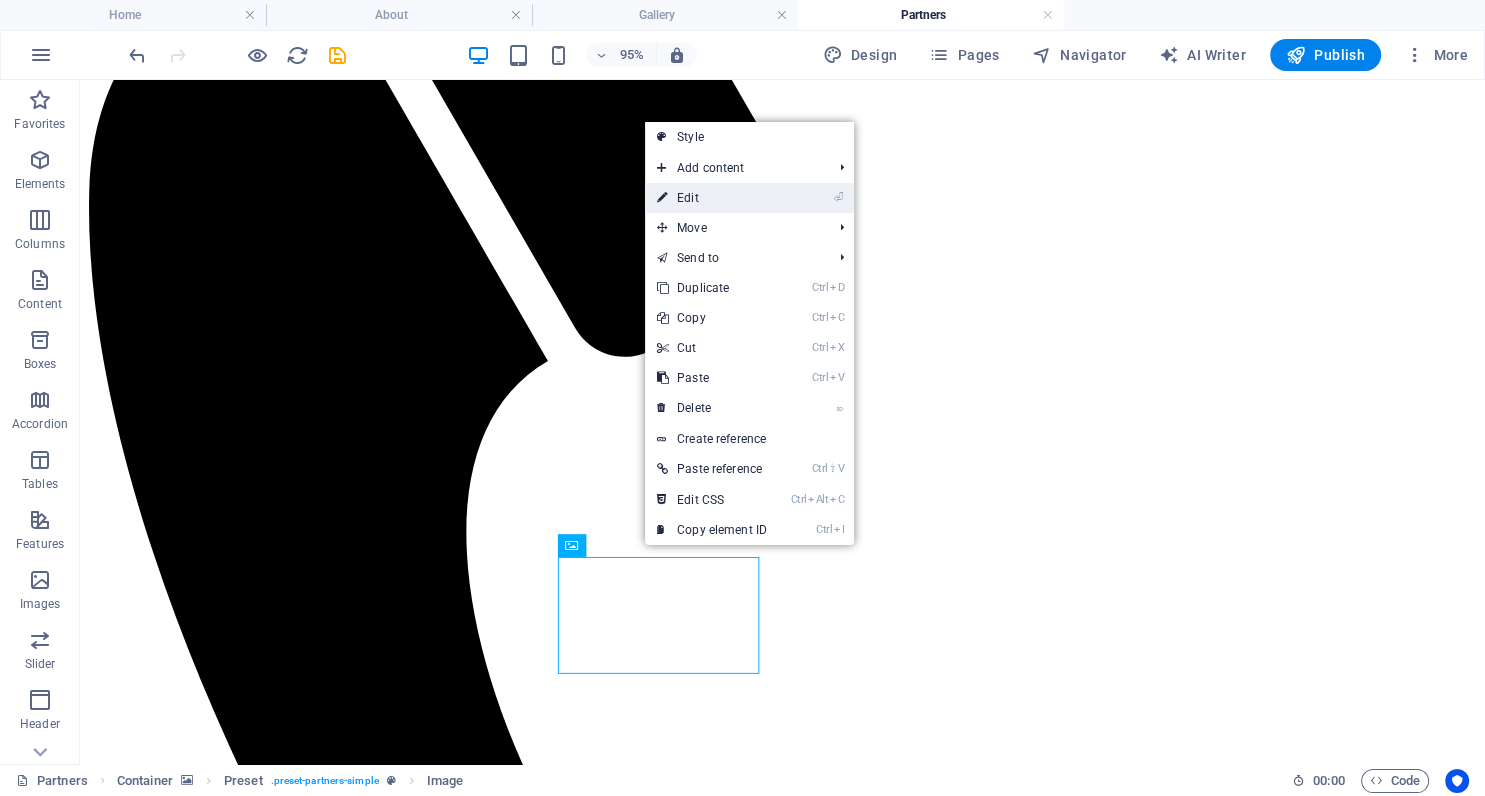 click on "⏎  Edit" at bounding box center (712, 198) 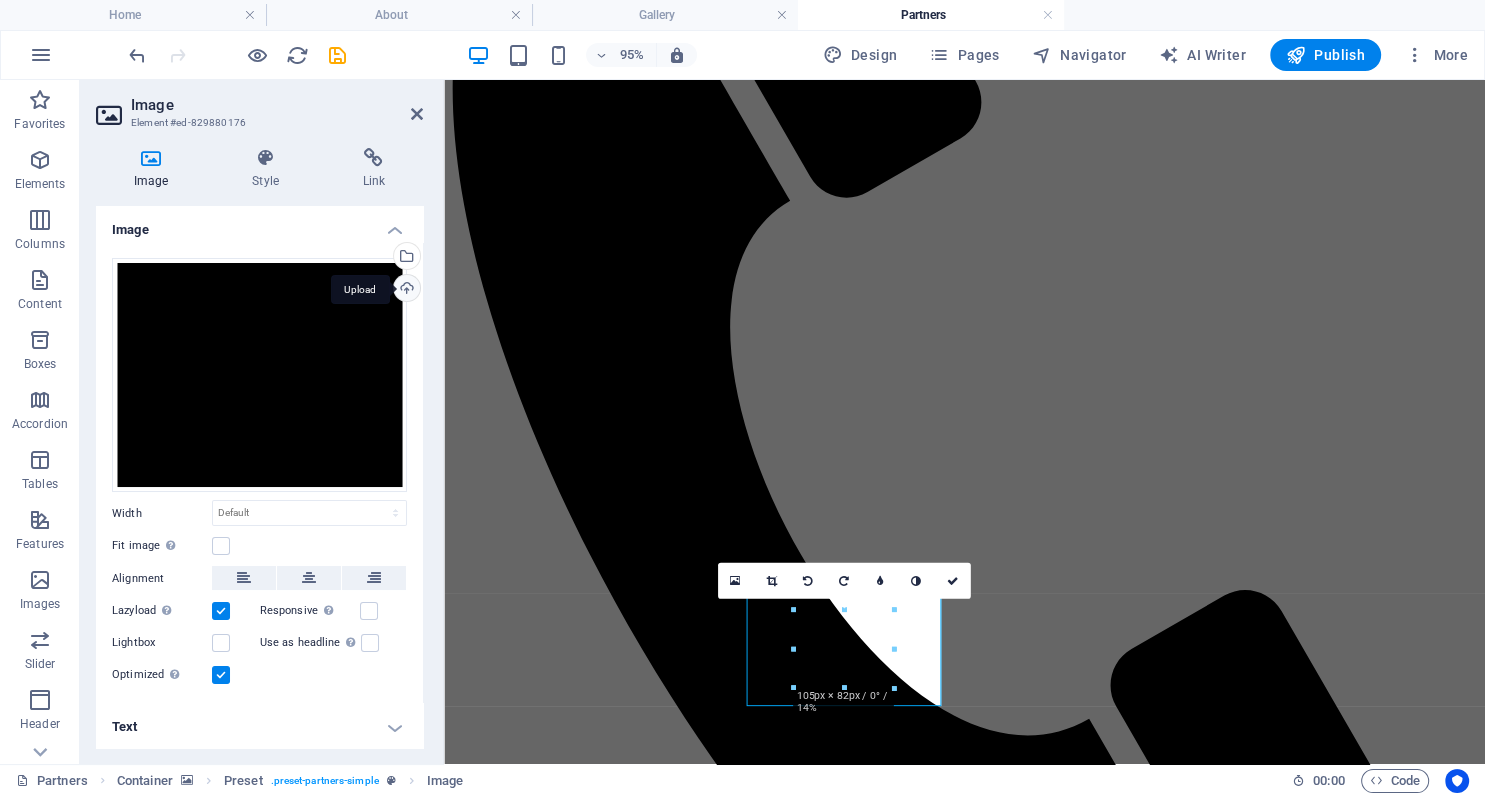 click on "Upload" at bounding box center [405, 290] 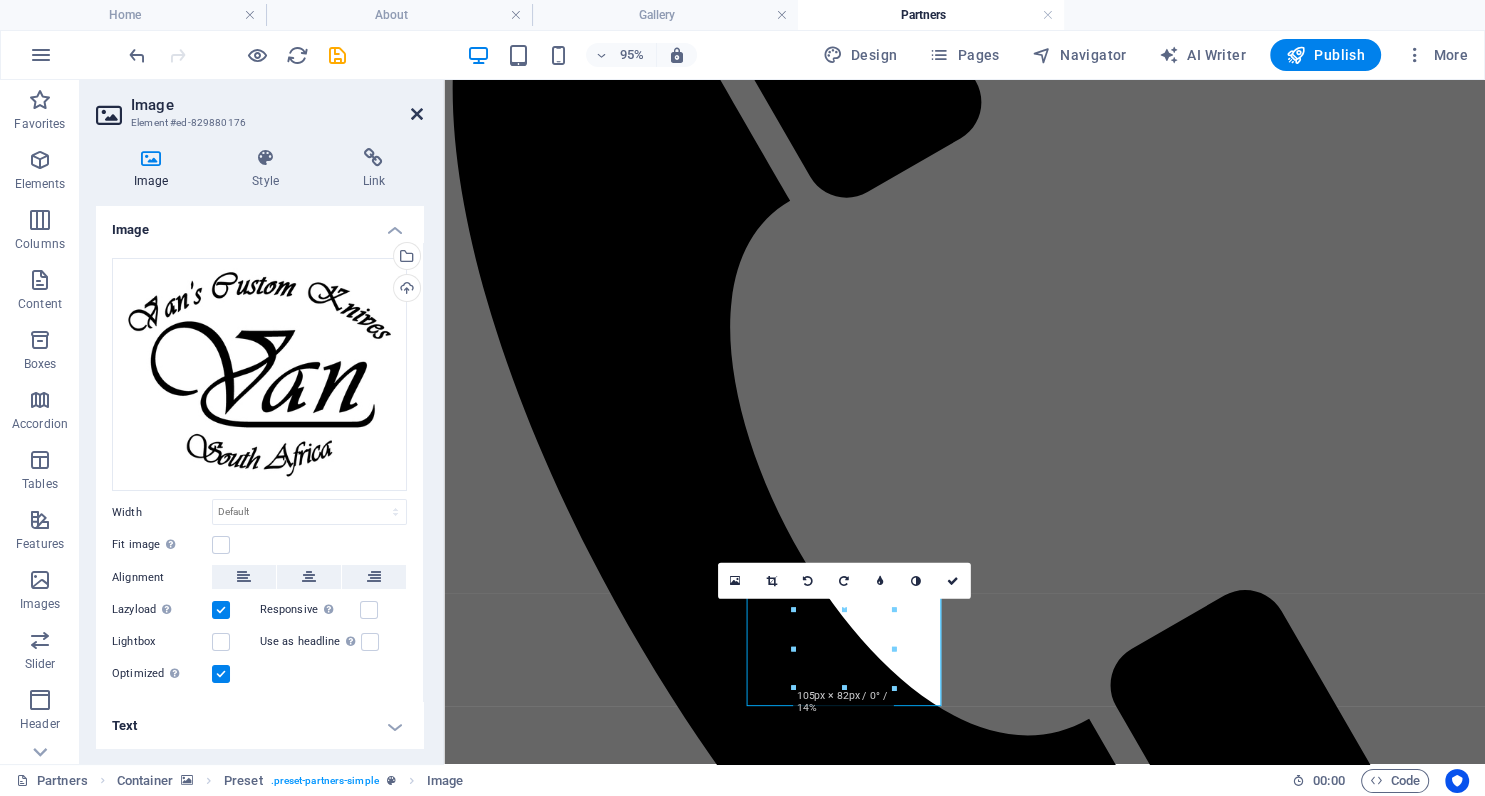 click at bounding box center [417, 114] 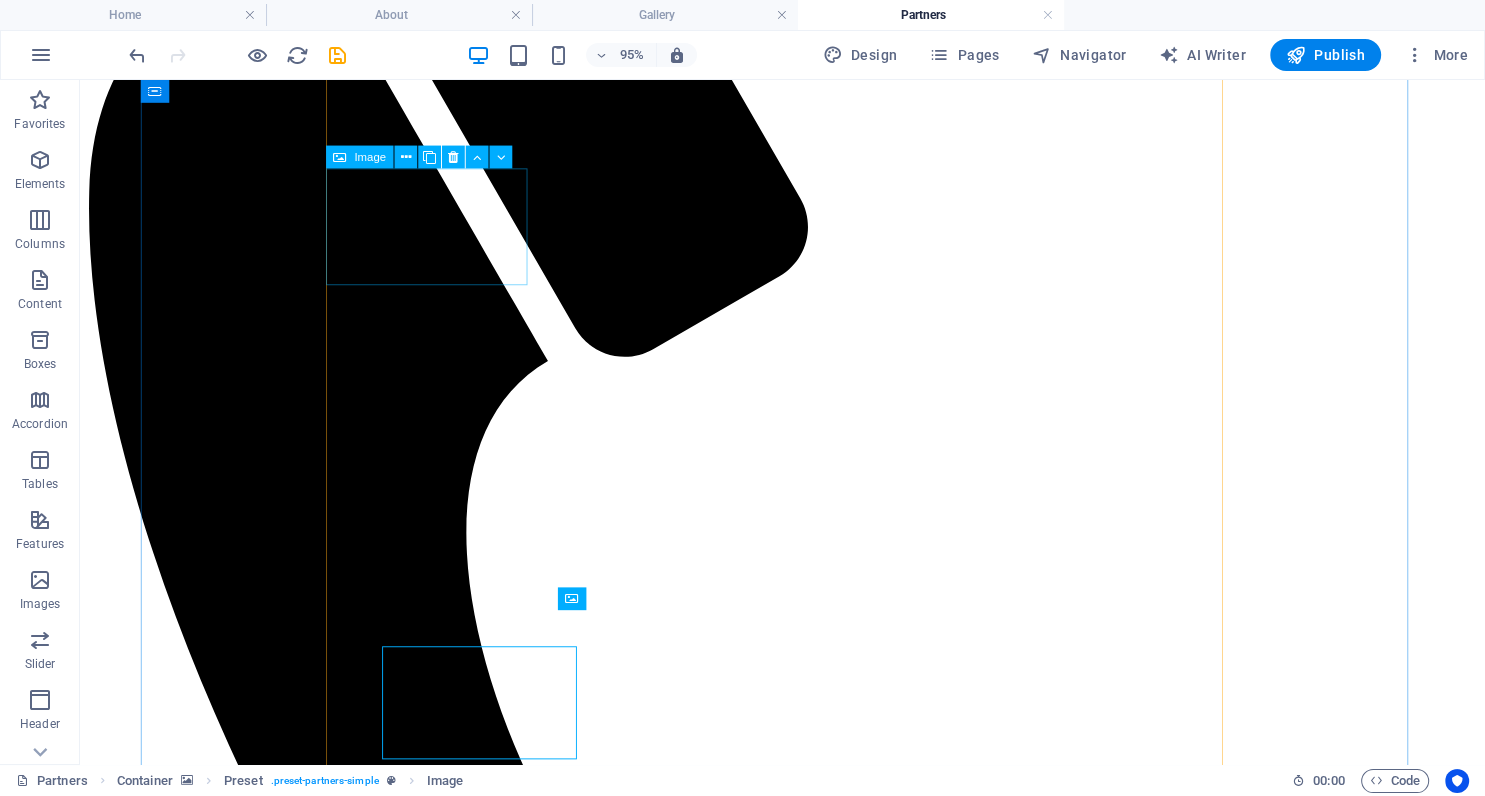 scroll, scrollTop: 515, scrollLeft: 0, axis: vertical 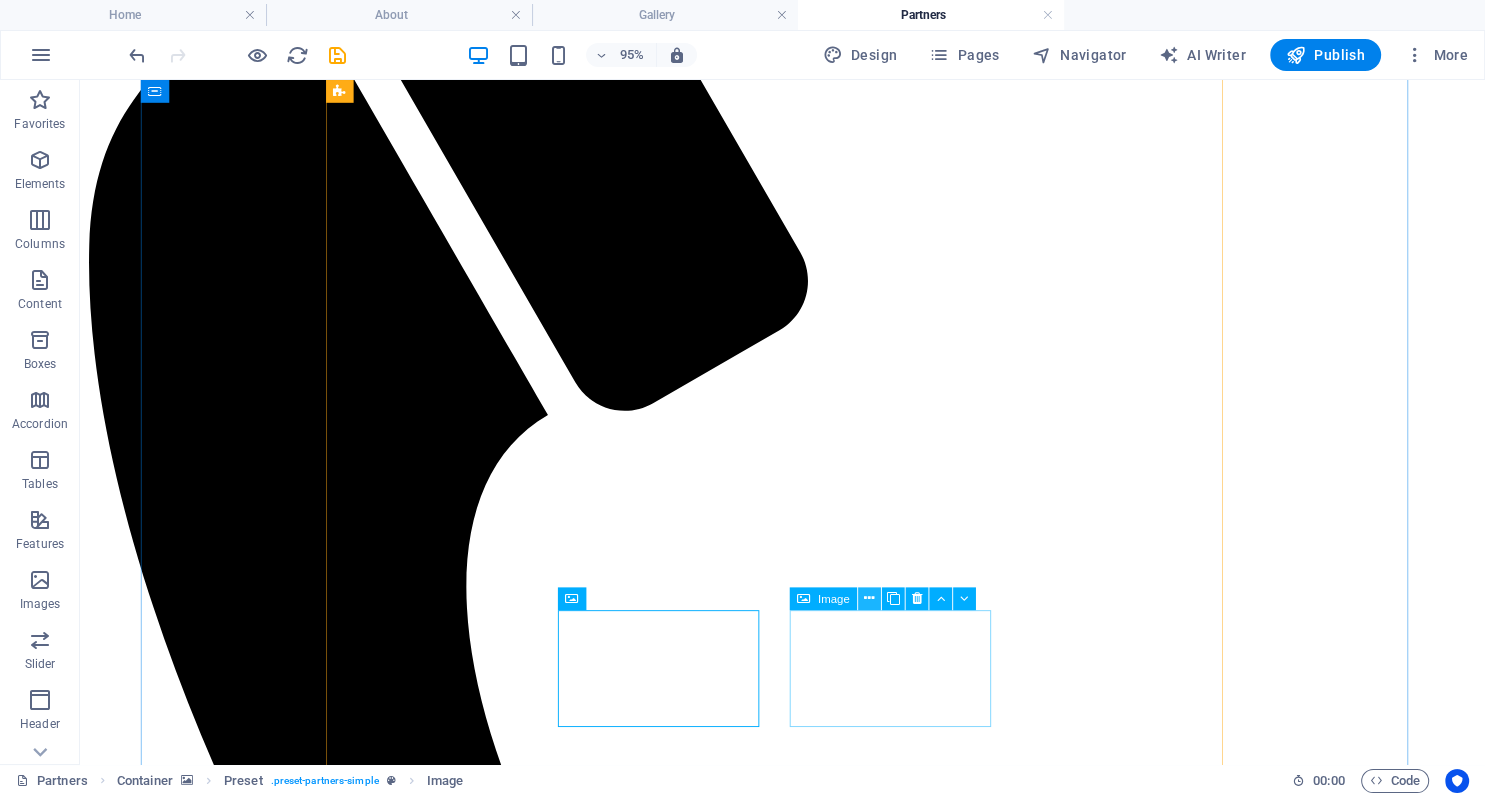 click at bounding box center (869, 599) 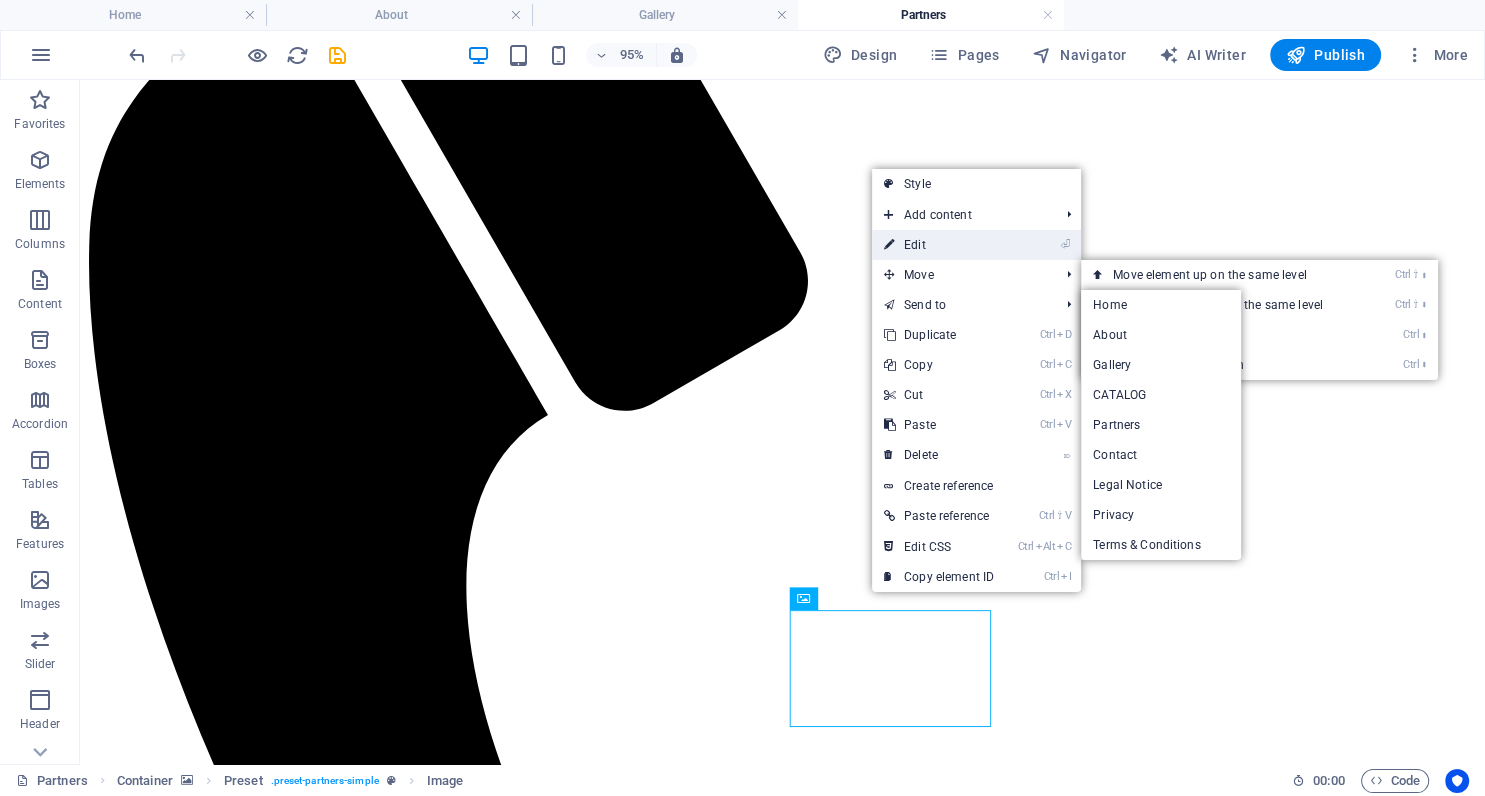 click on "⏎  Edit" at bounding box center [939, 245] 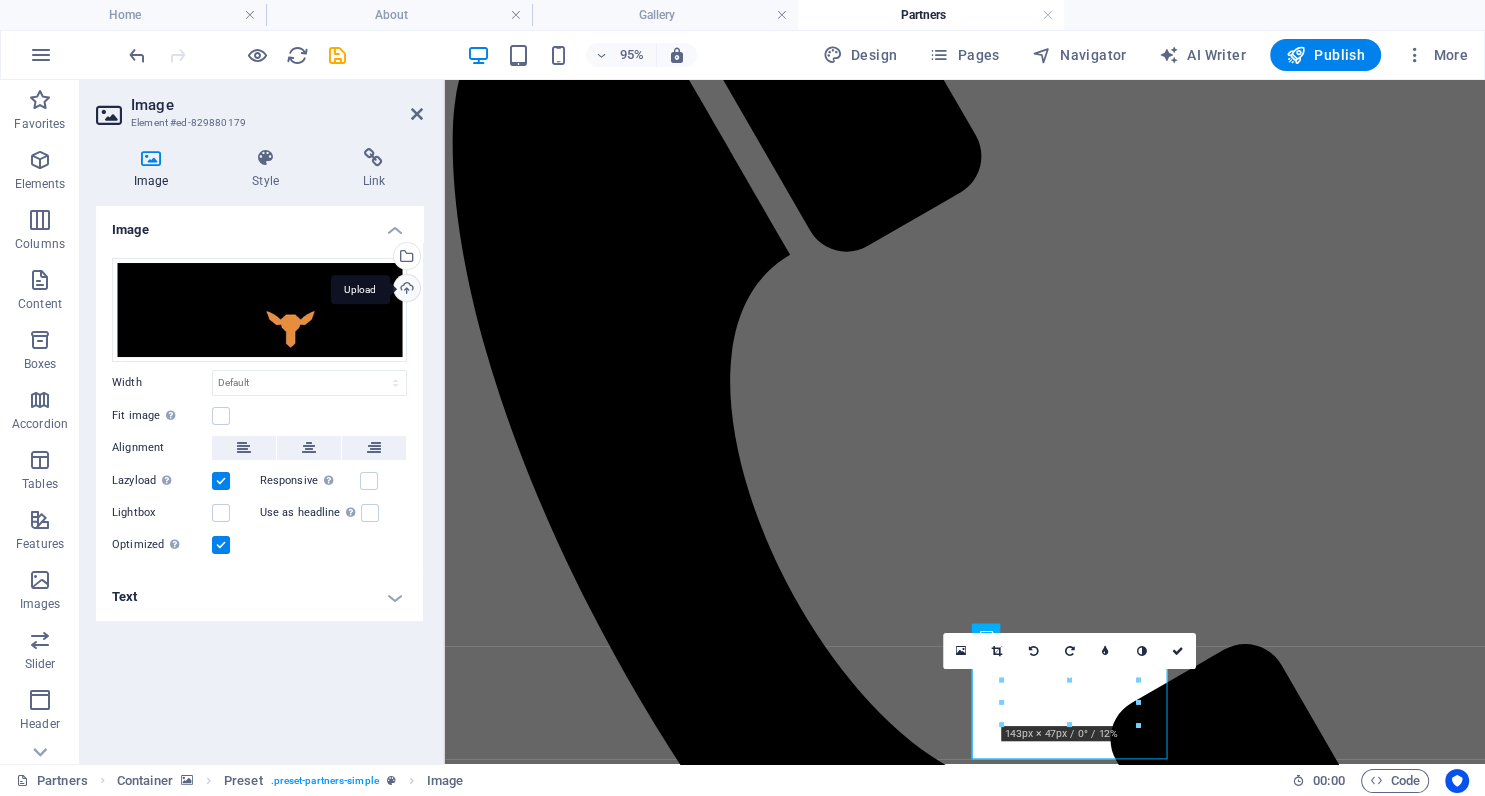 click on "Upload" at bounding box center [405, 290] 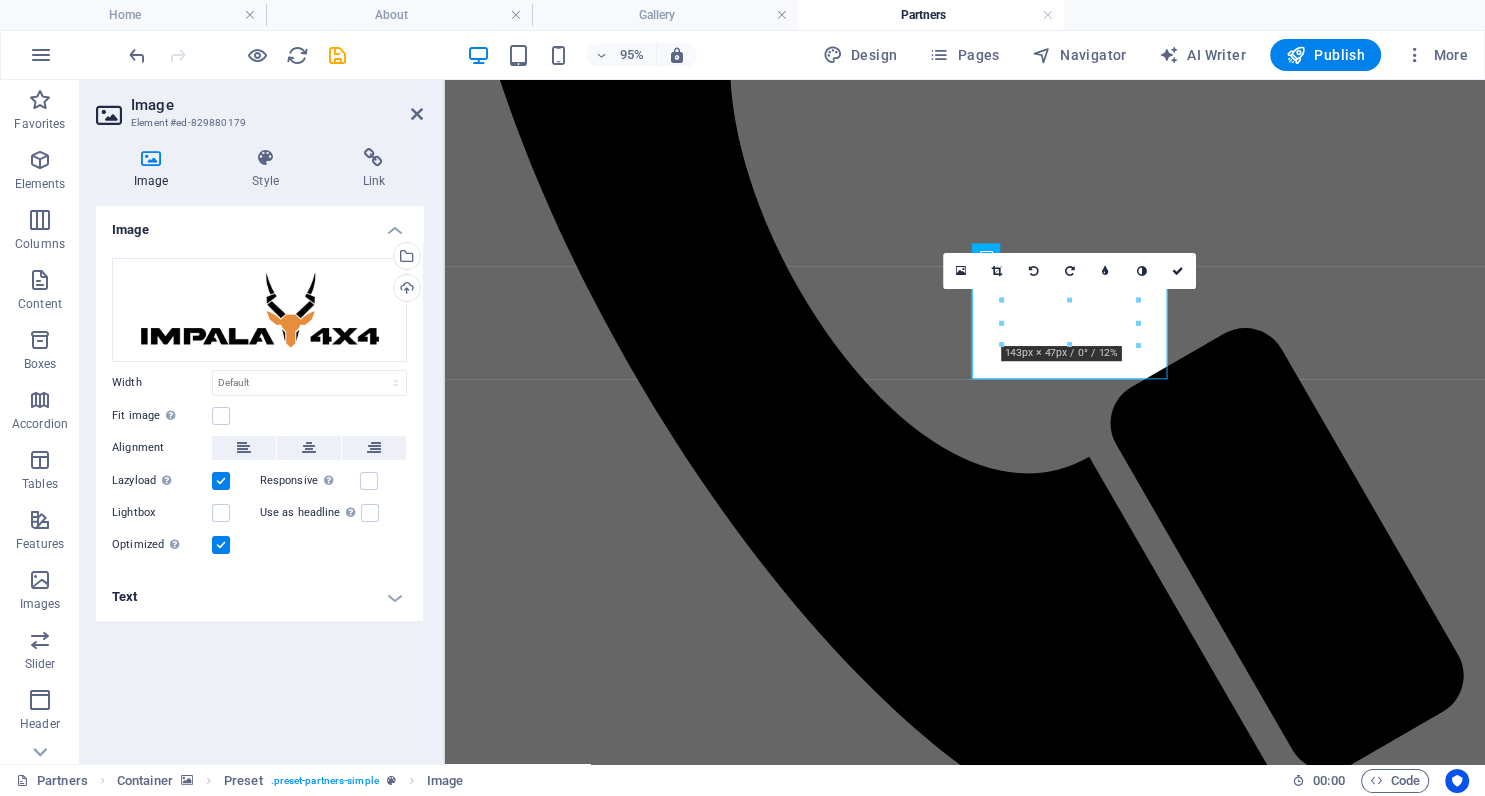 scroll, scrollTop: 937, scrollLeft: 0, axis: vertical 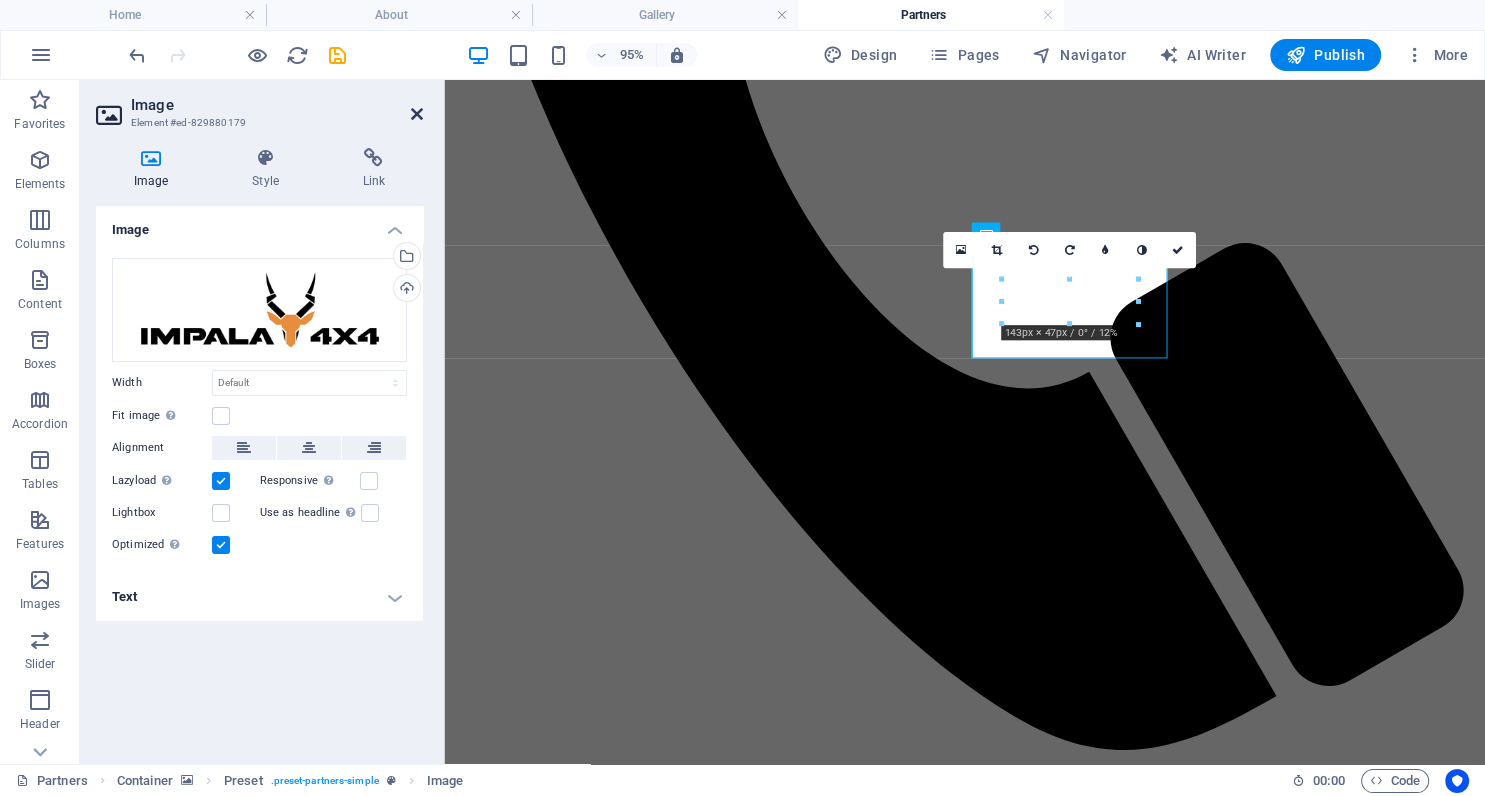 click at bounding box center (417, 114) 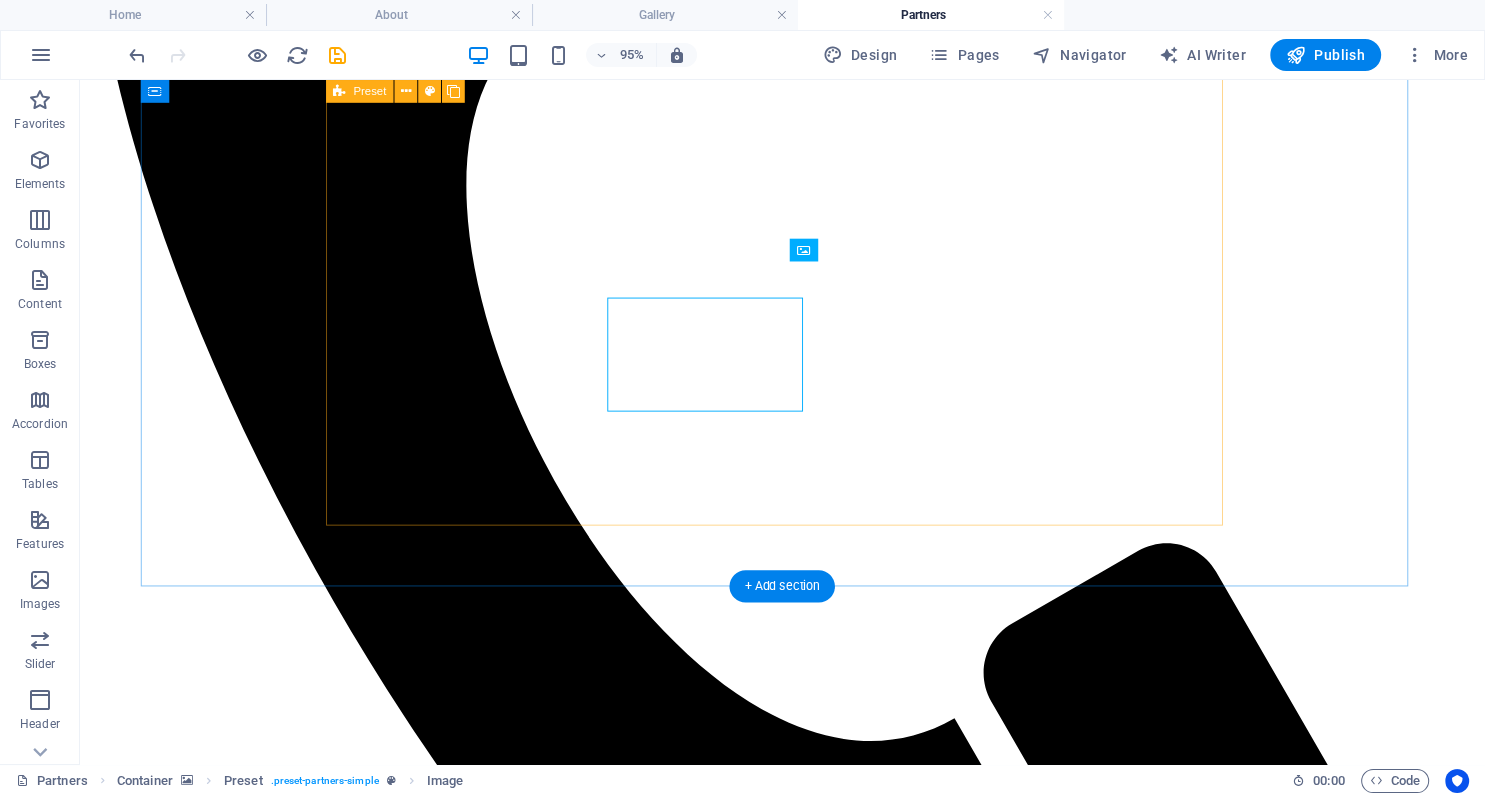 scroll, scrollTop: 881, scrollLeft: 0, axis: vertical 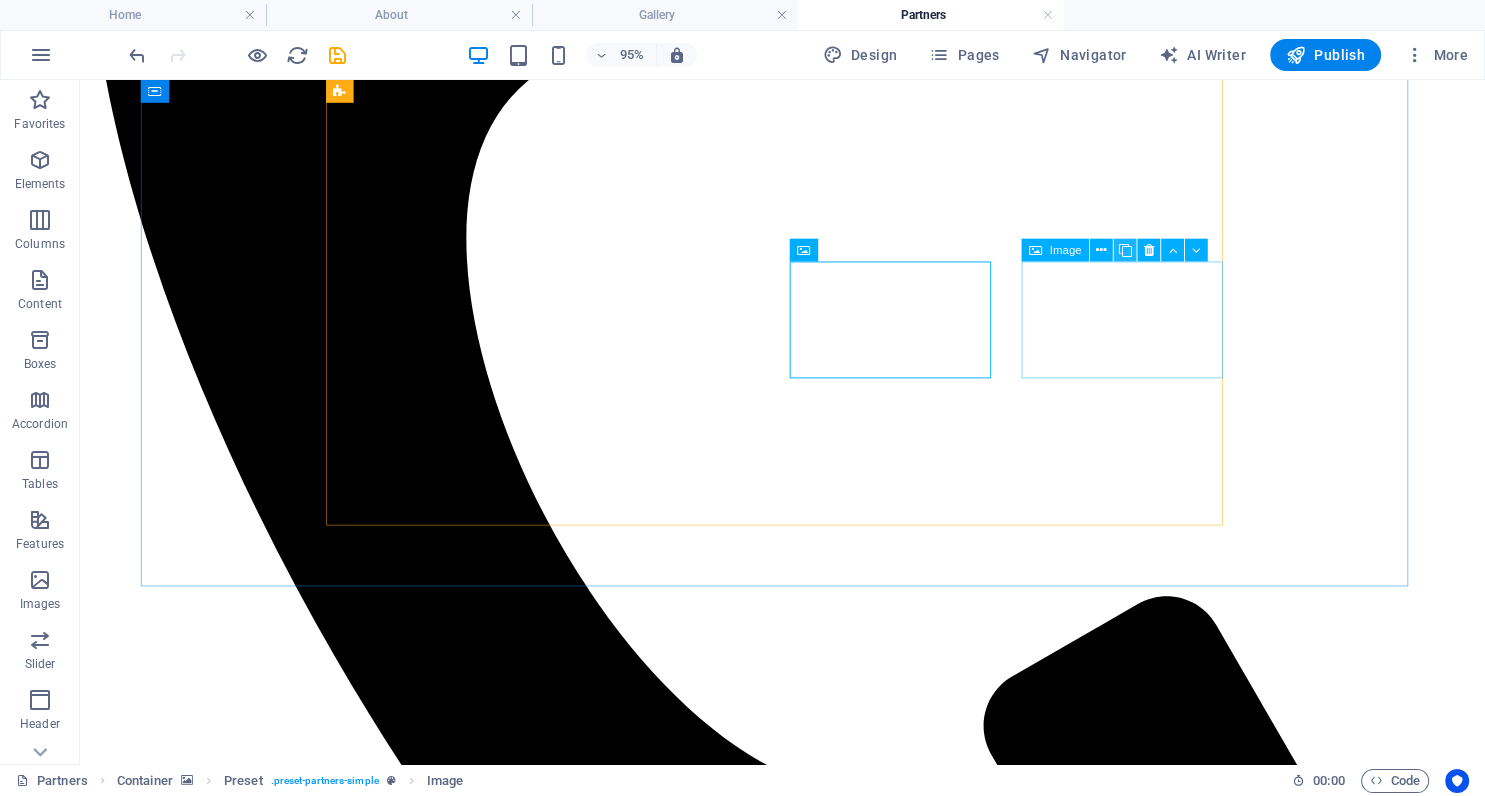 click at bounding box center (1125, 251) 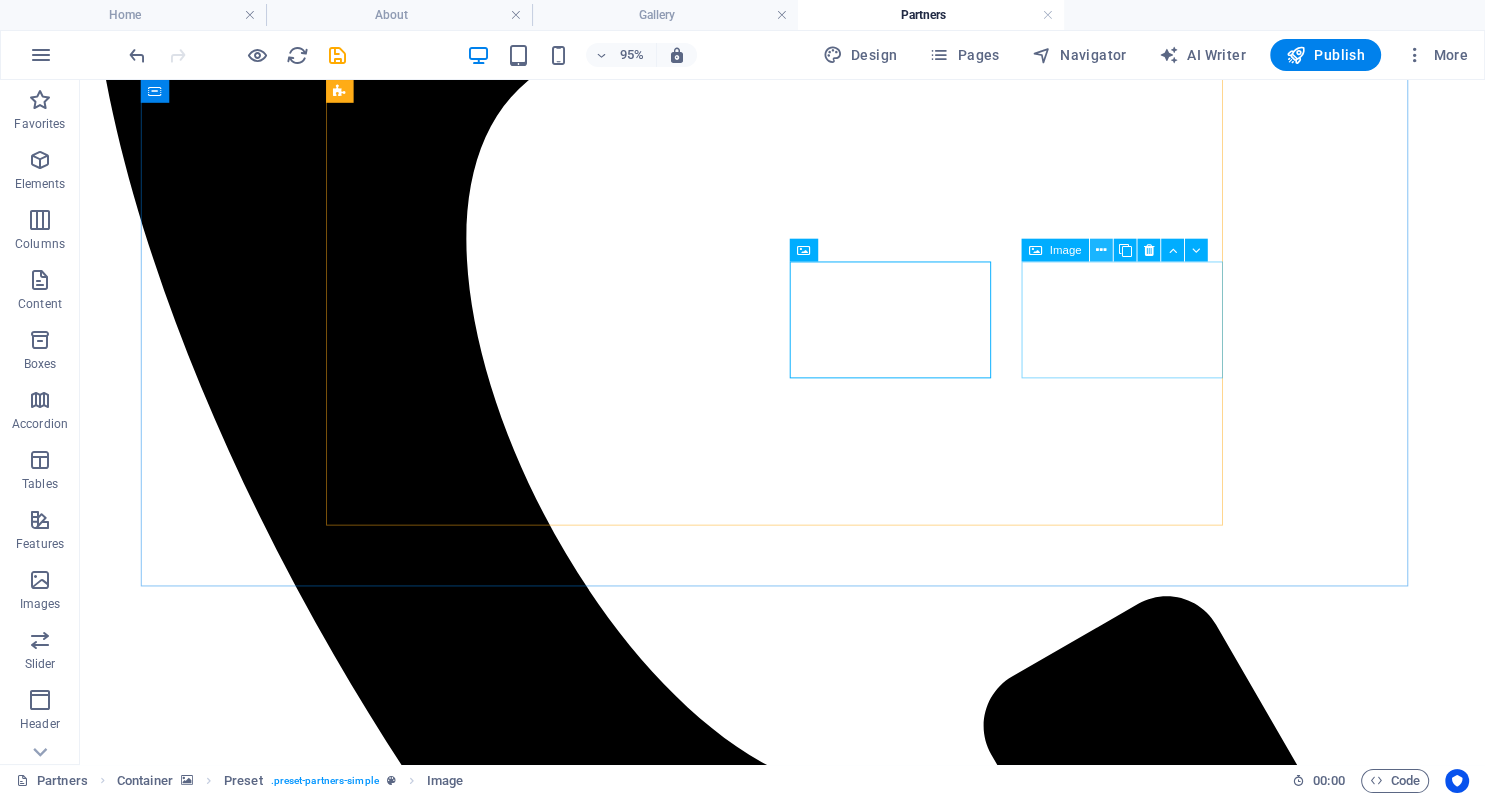 click at bounding box center [1101, 251] 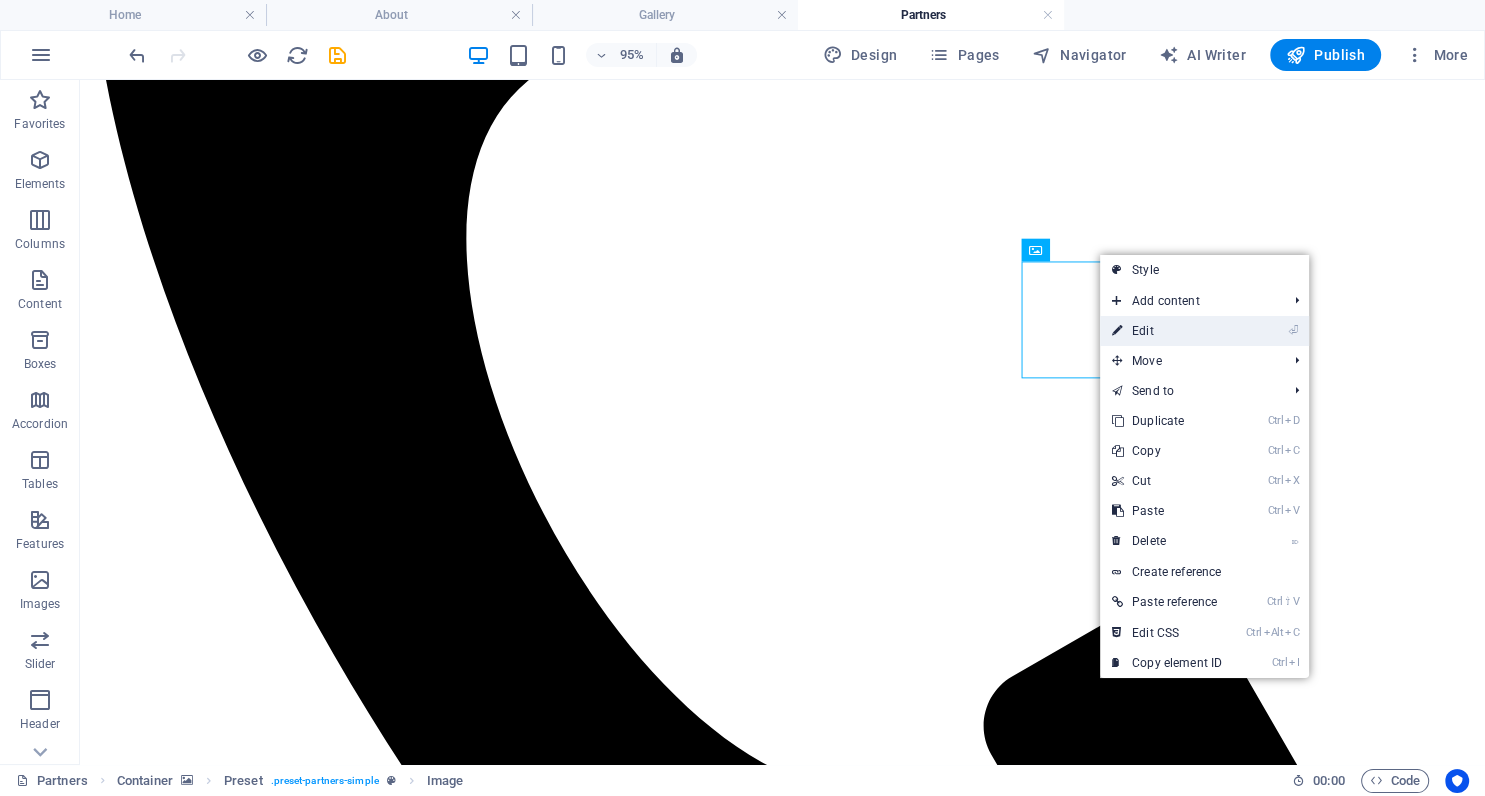 click on "⏎  Edit" at bounding box center (1167, 331) 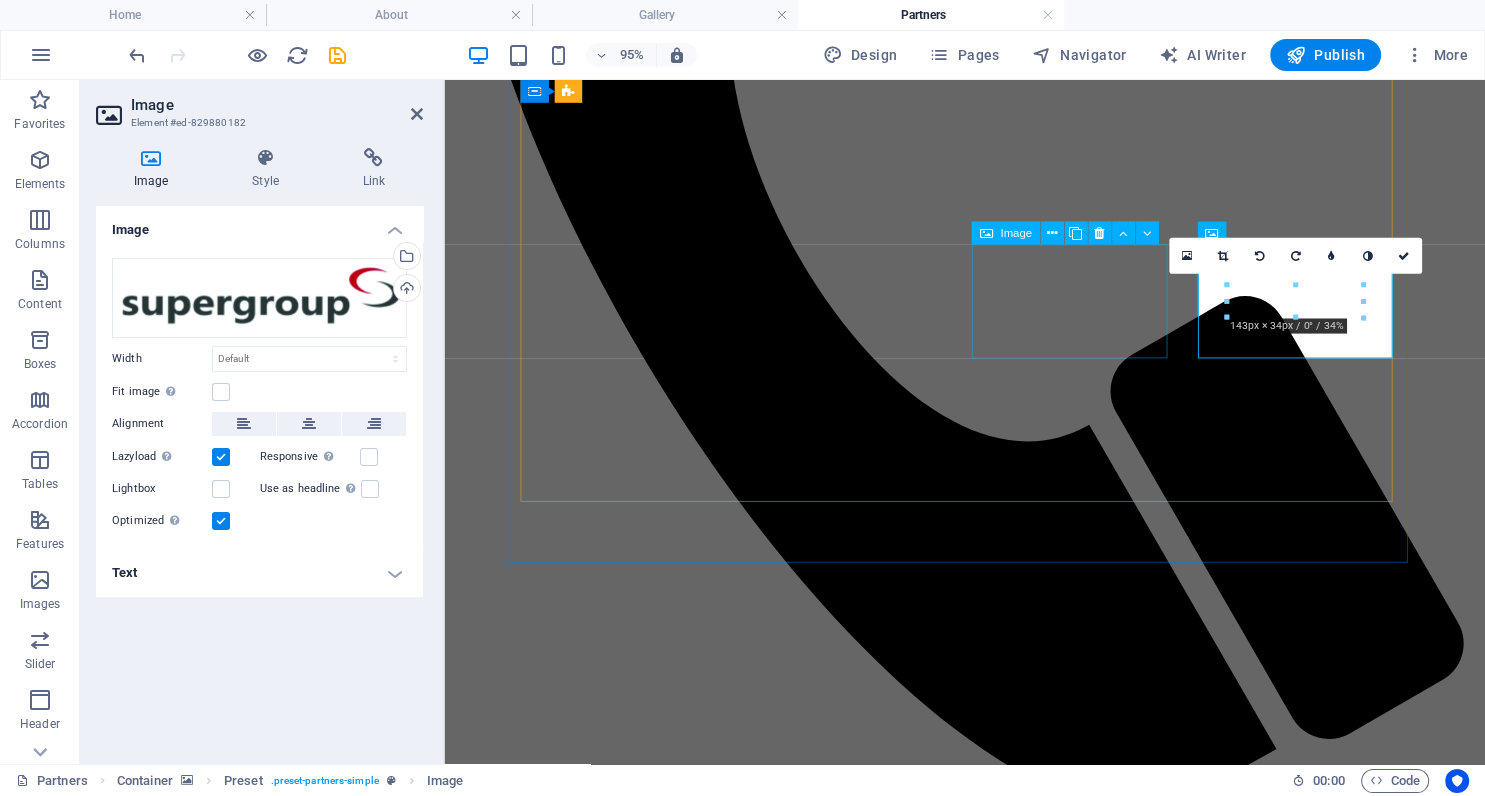 scroll, scrollTop: 937, scrollLeft: 0, axis: vertical 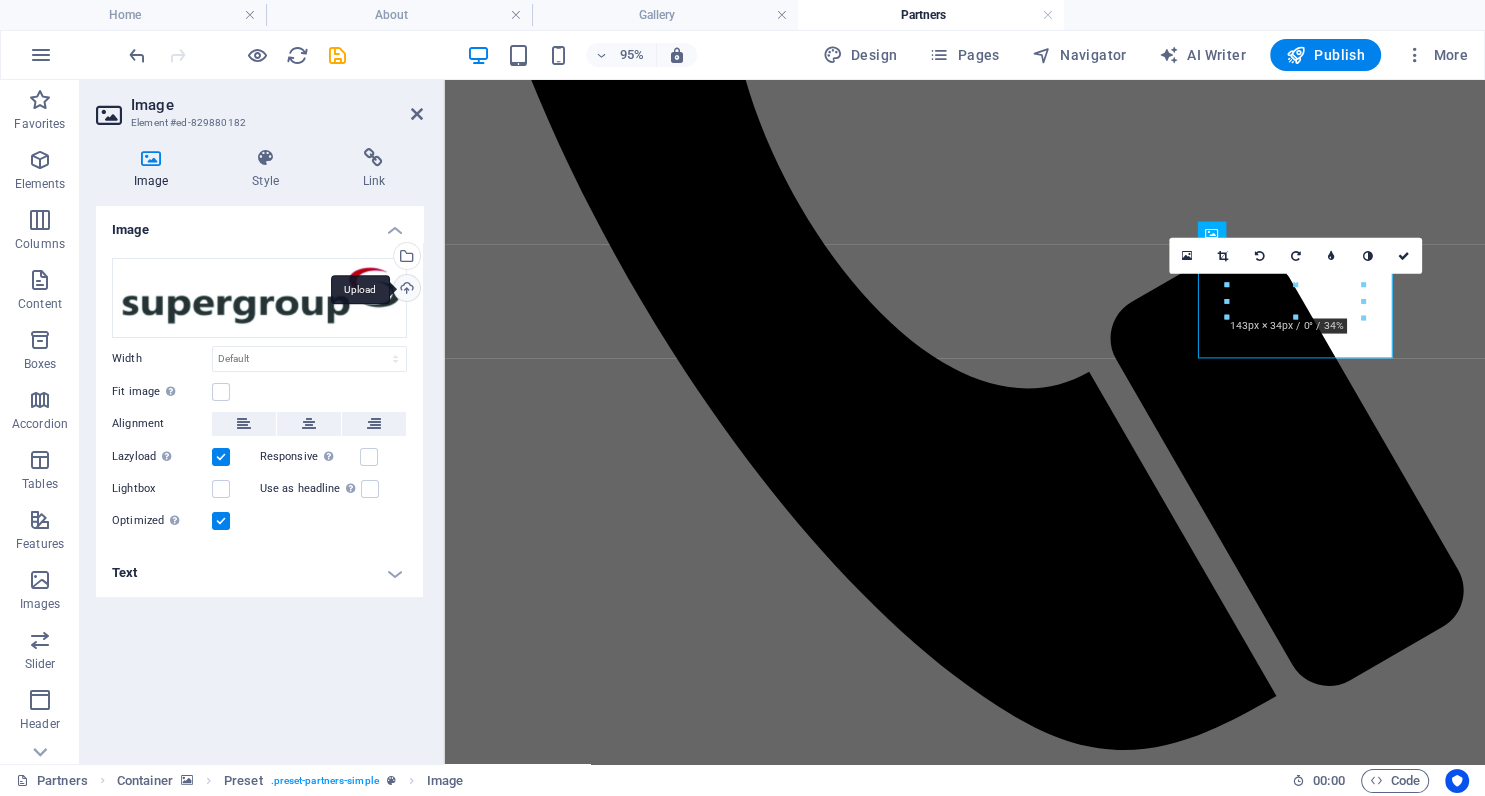 click on "Upload" at bounding box center (405, 290) 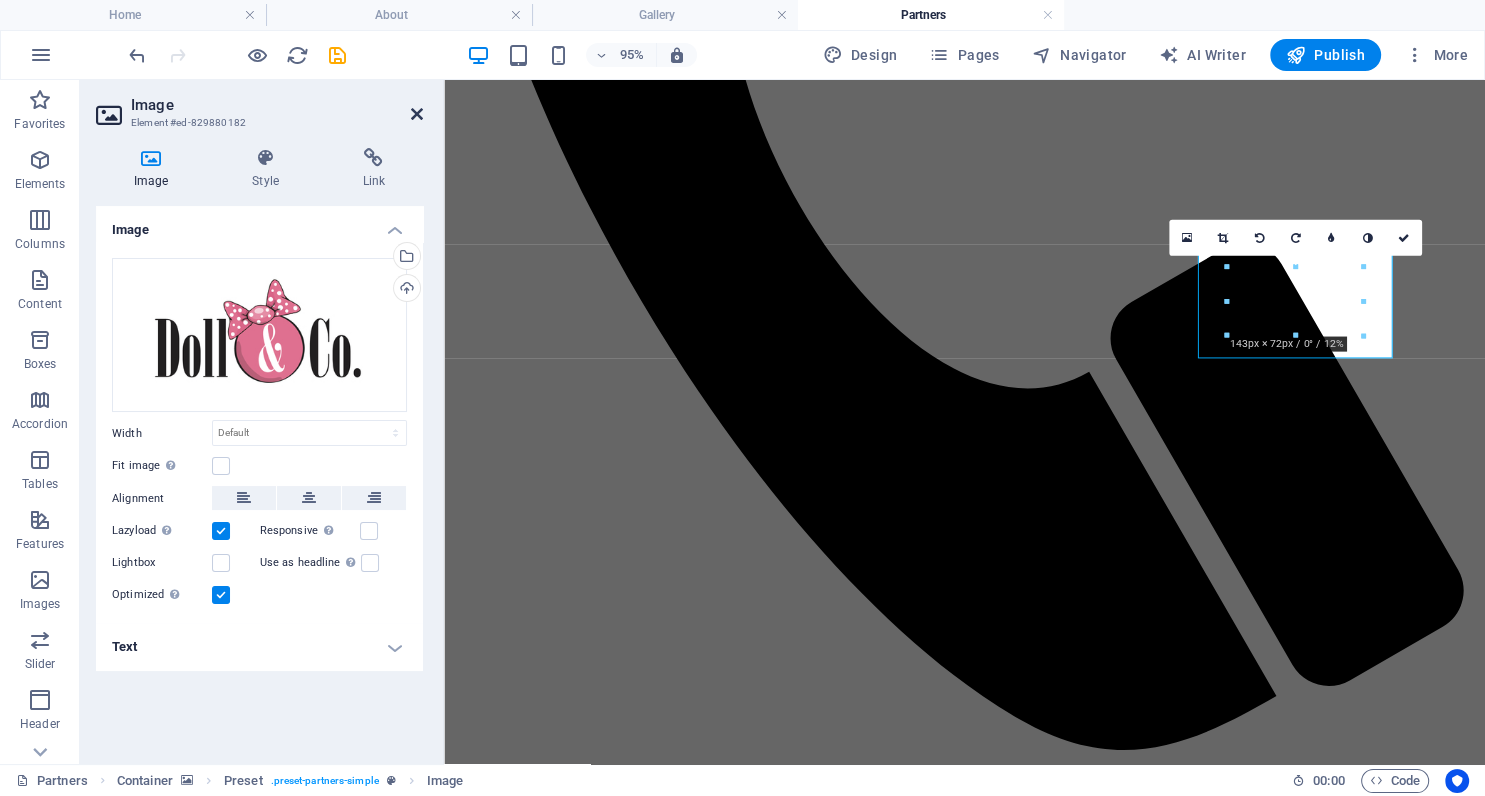 click at bounding box center [417, 114] 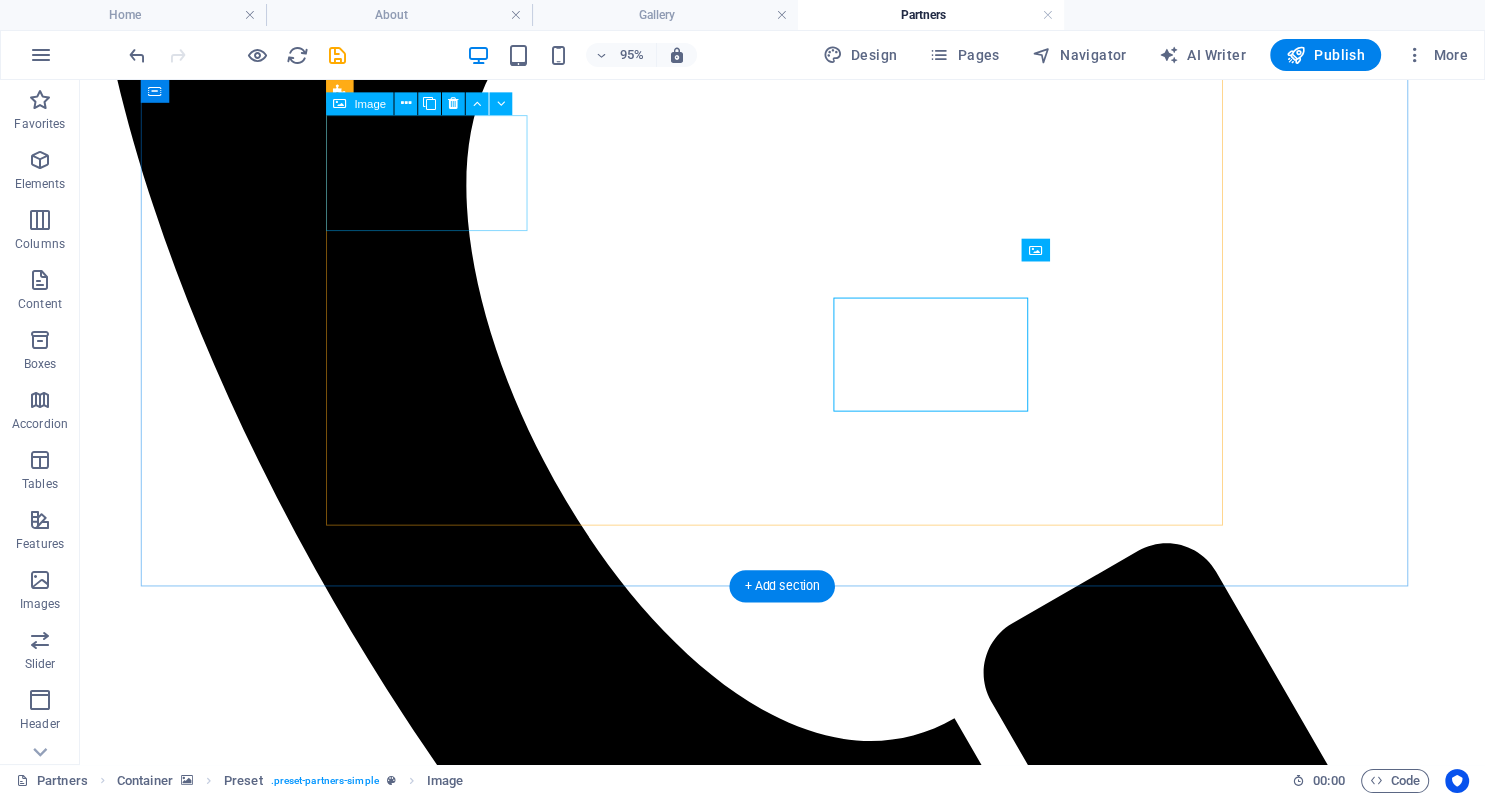 scroll, scrollTop: 881, scrollLeft: 0, axis: vertical 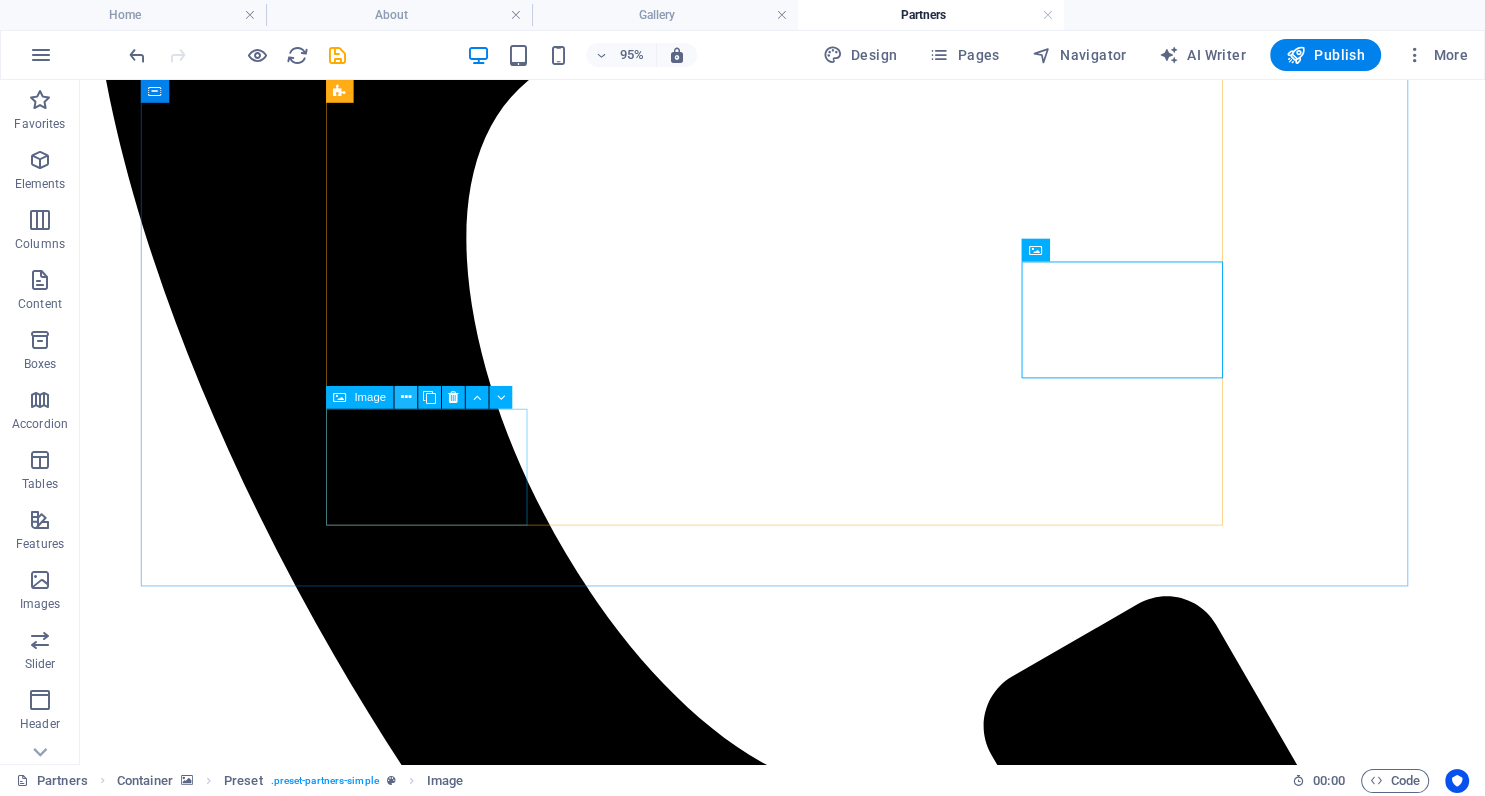 click at bounding box center [406, 398] 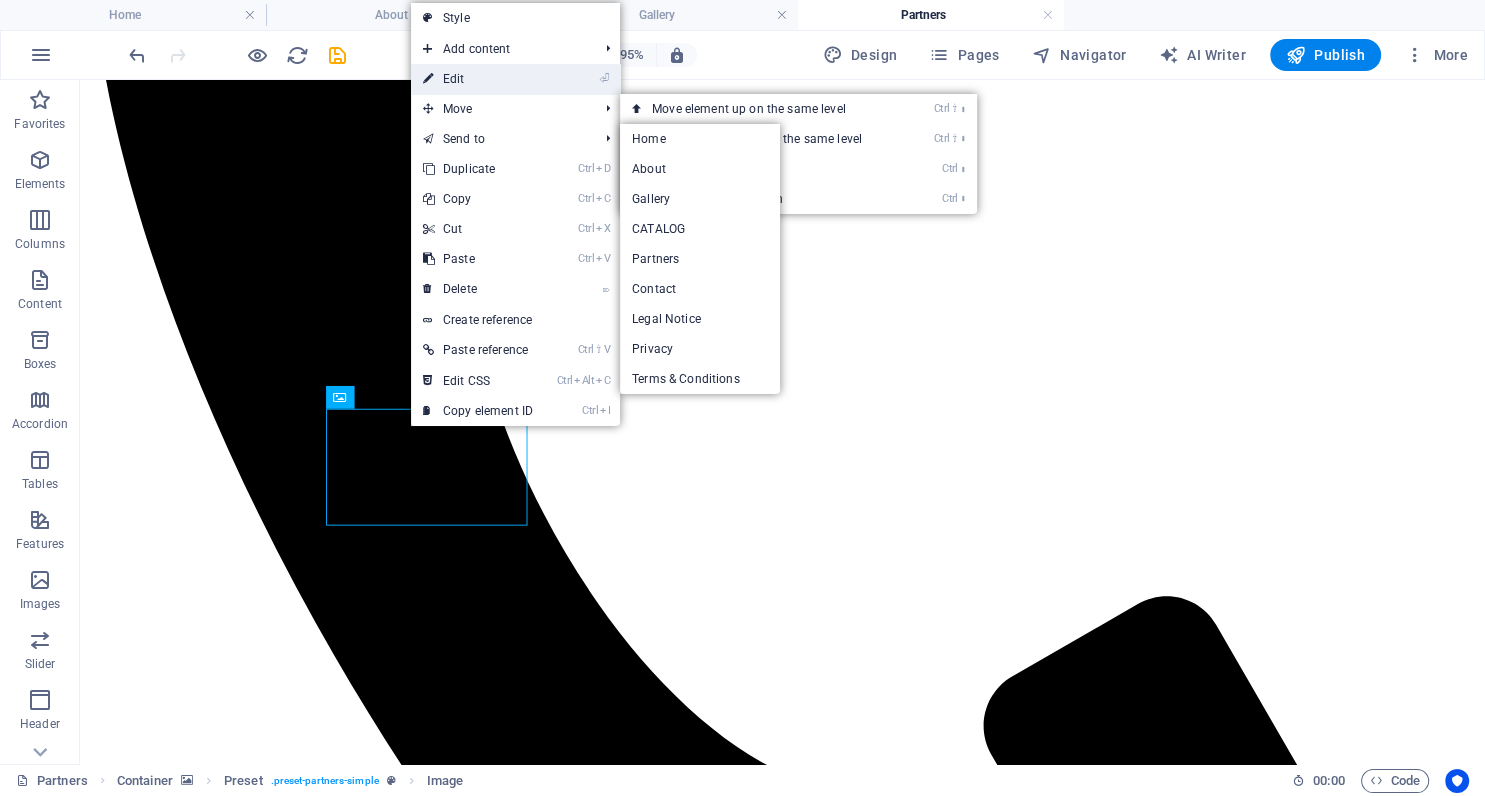 click on "⏎  Edit" at bounding box center [478, 79] 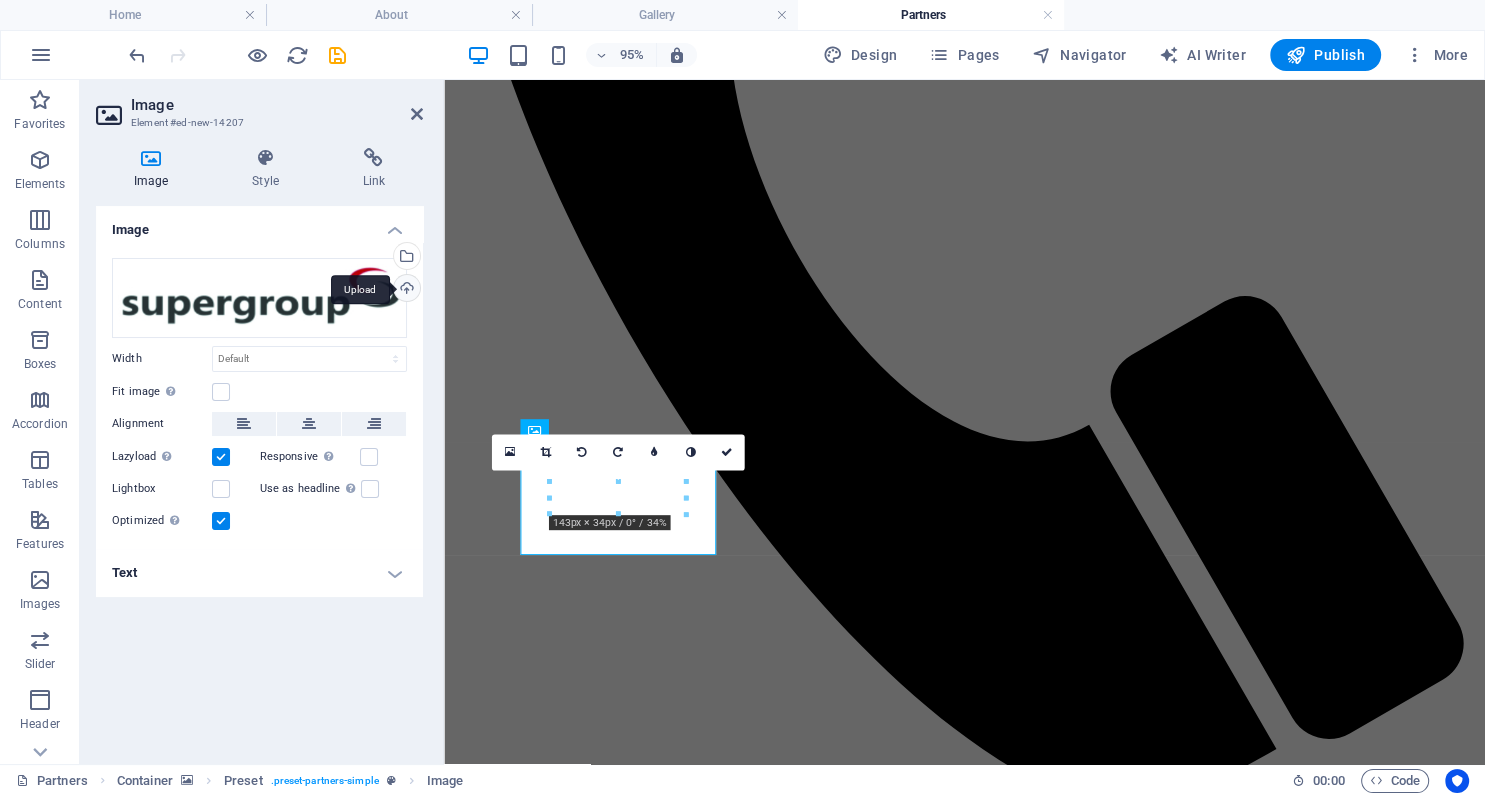 click on "Upload" at bounding box center (405, 290) 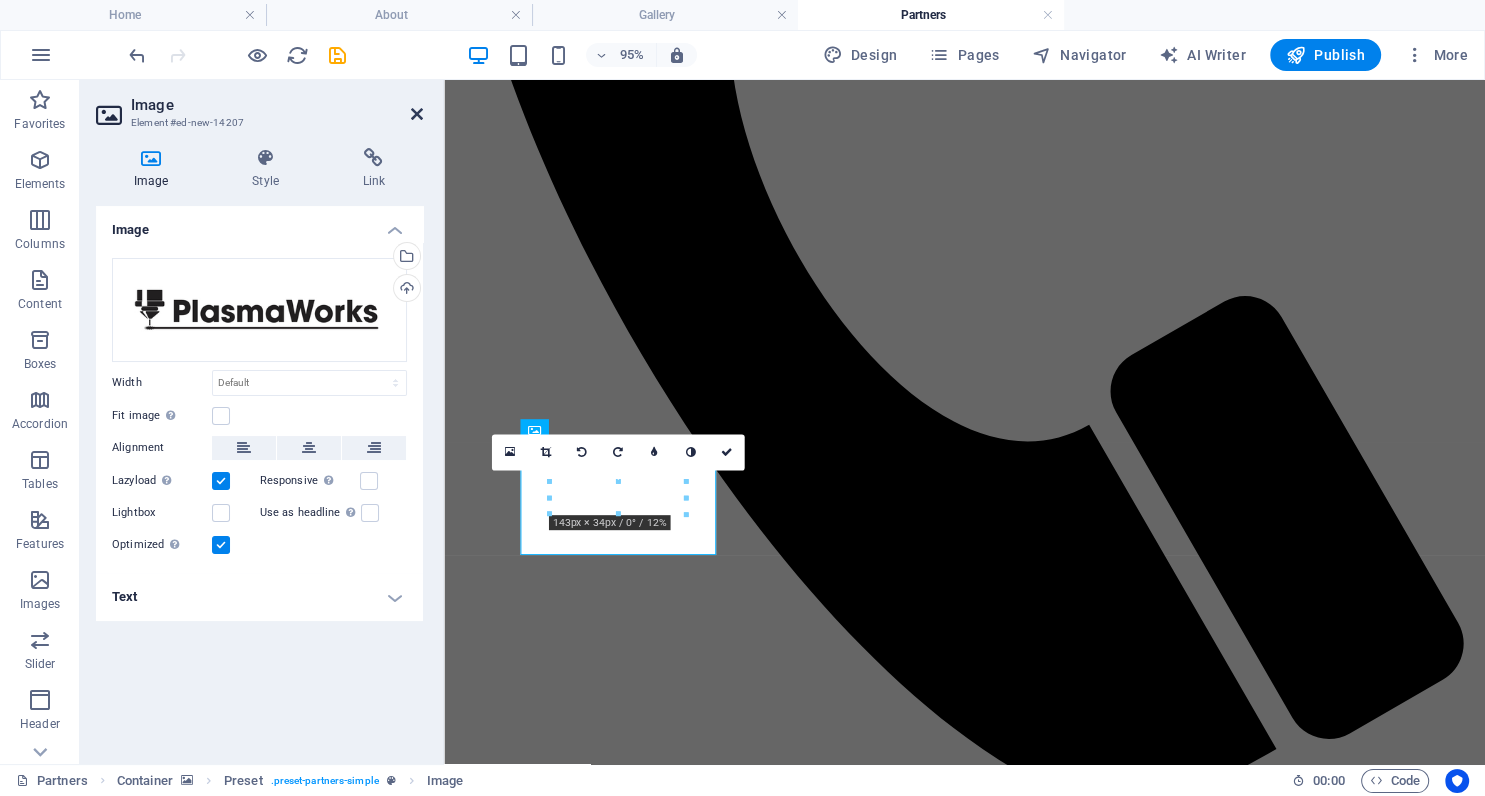 click at bounding box center [417, 114] 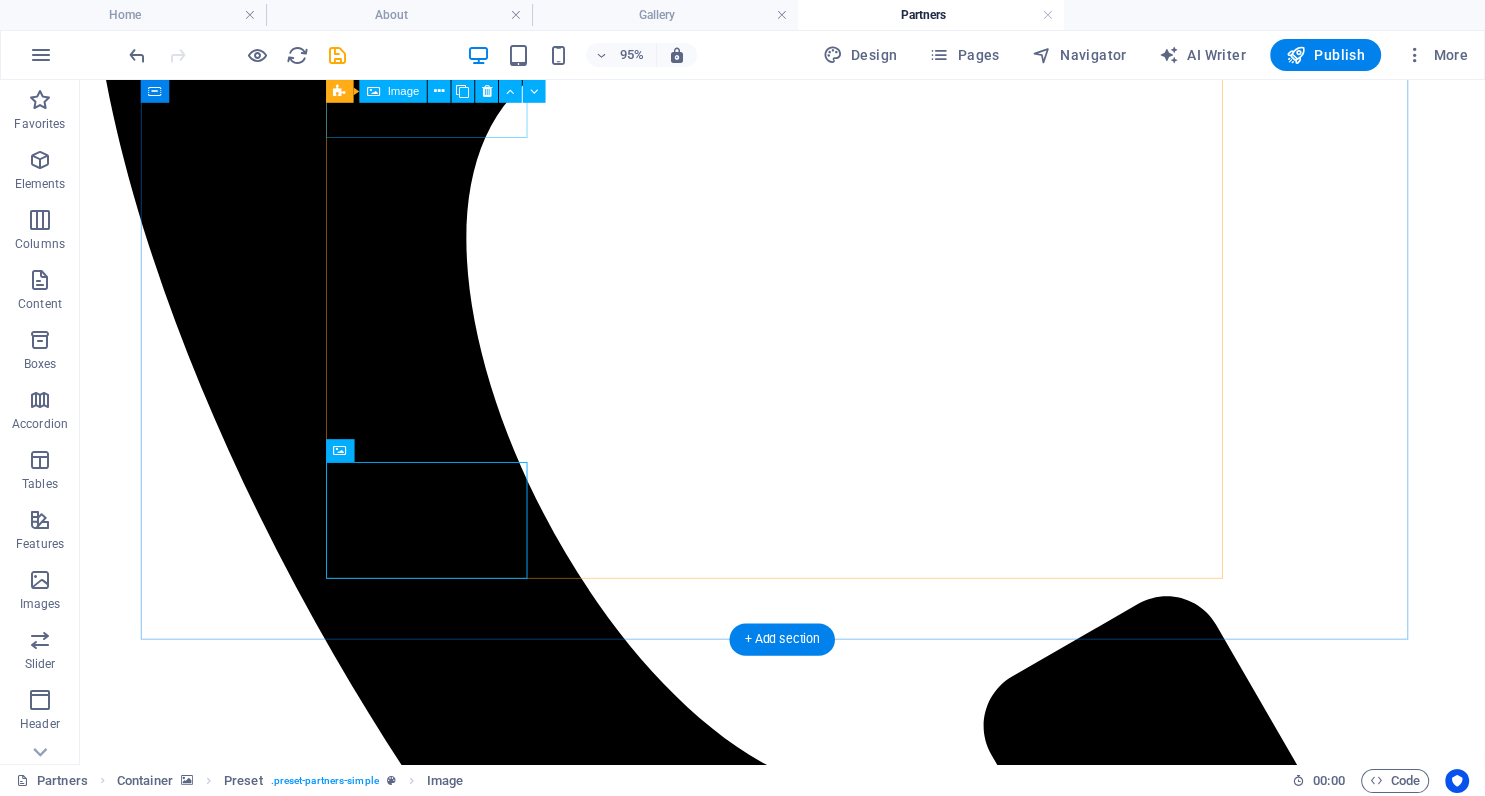 scroll, scrollTop: 825, scrollLeft: 0, axis: vertical 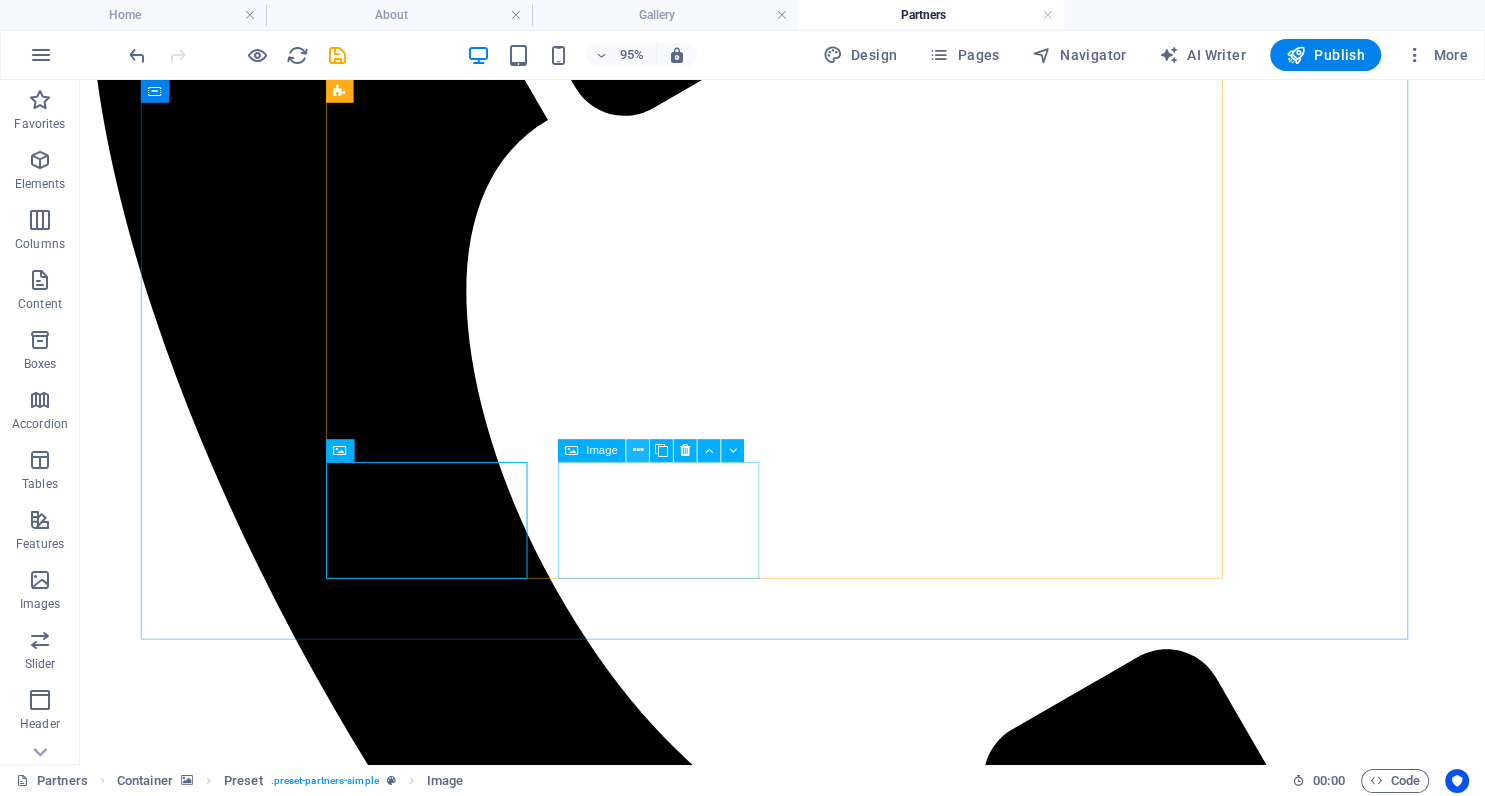 click at bounding box center (638, 451) 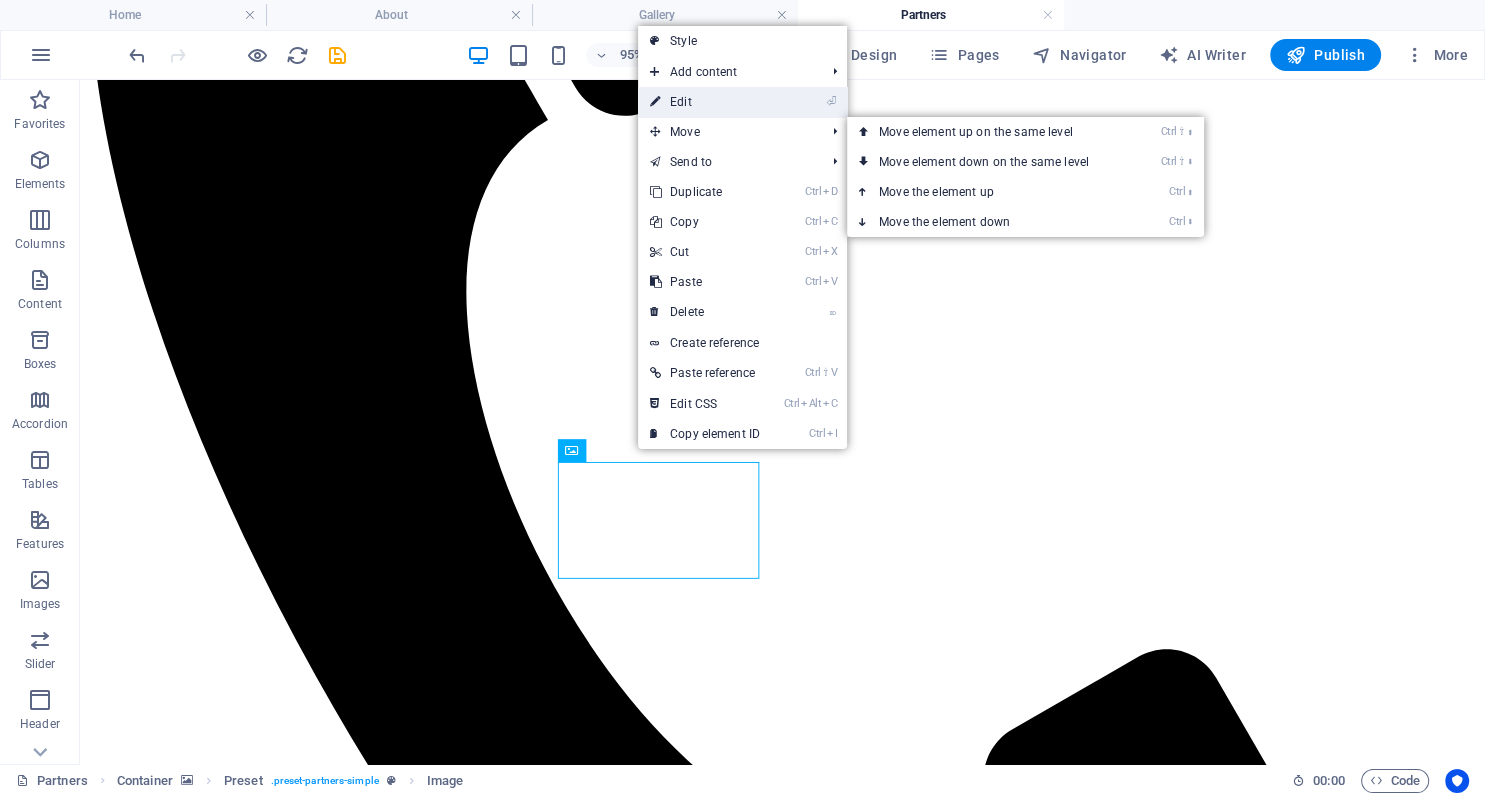 click on "⏎  Edit" at bounding box center [705, 102] 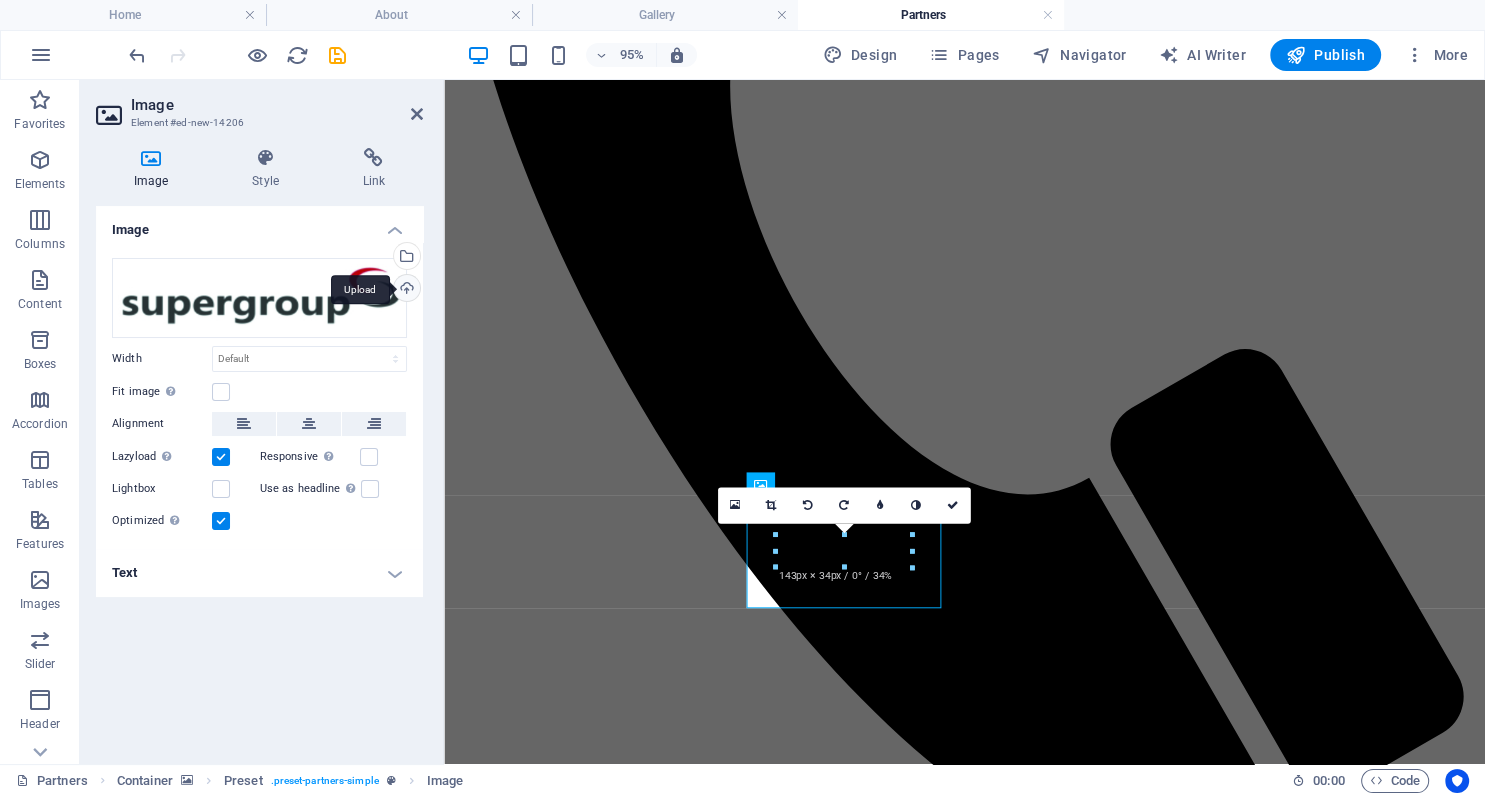 click on "Upload" at bounding box center (405, 290) 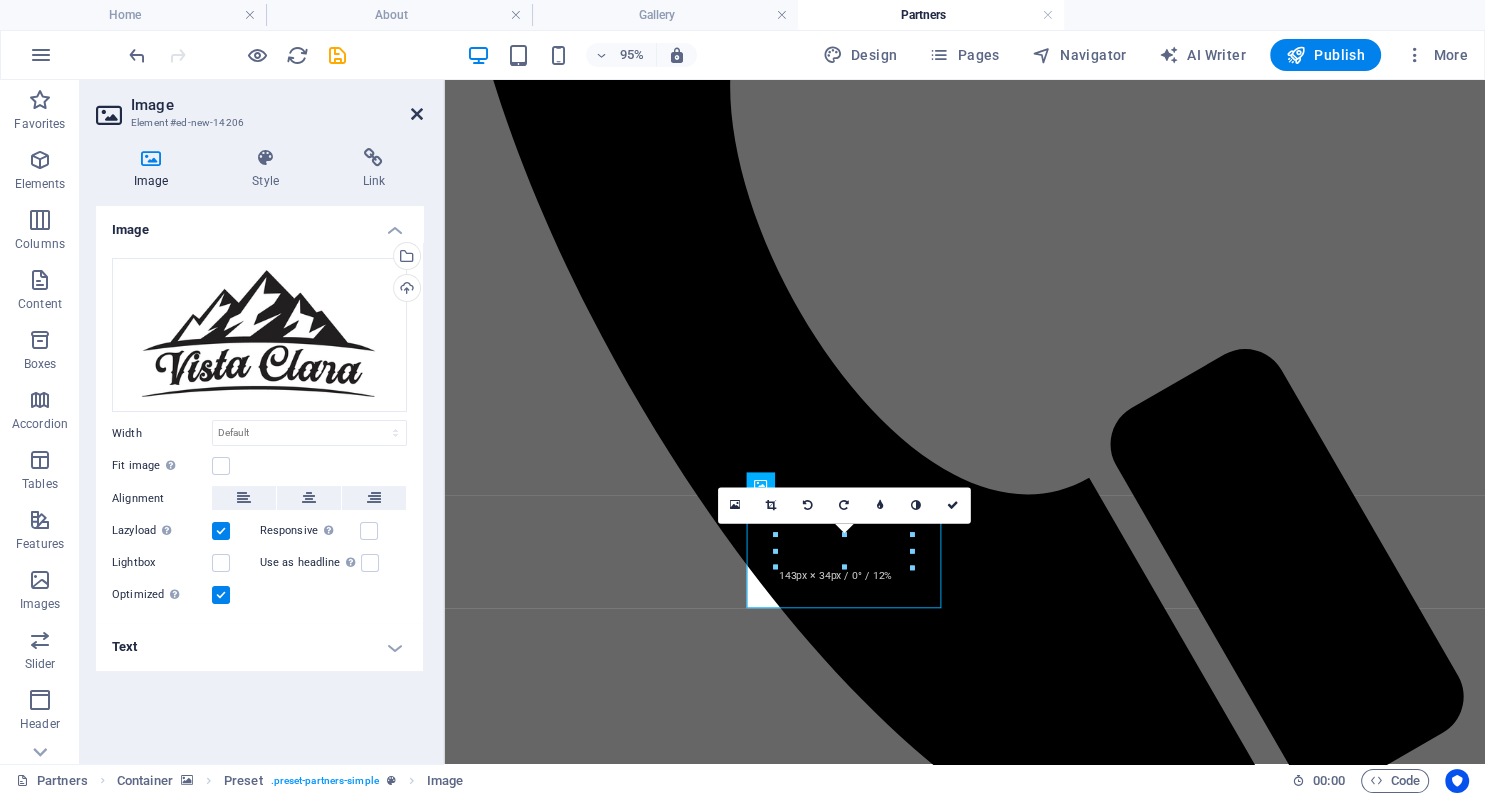 click at bounding box center (417, 114) 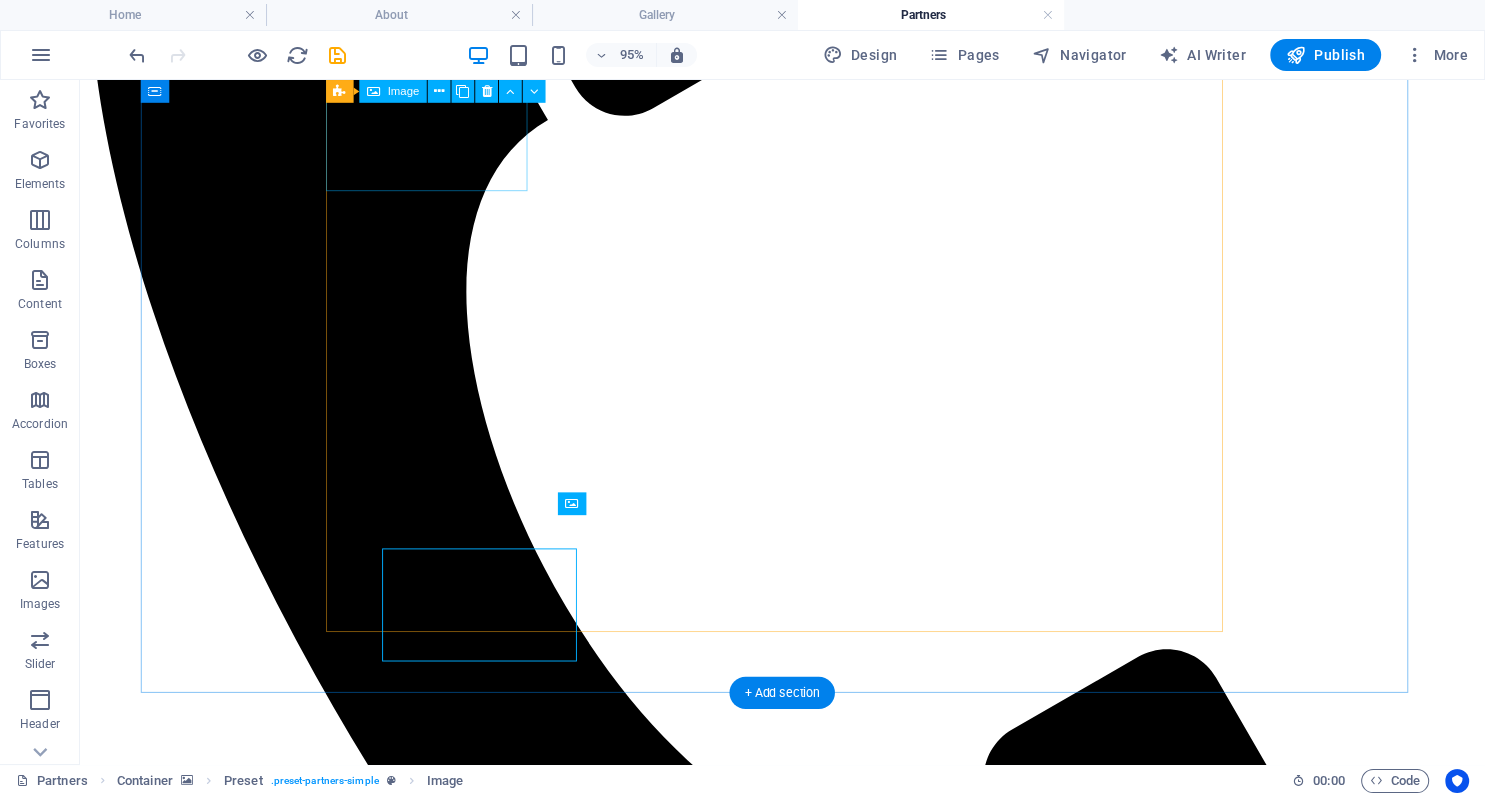 scroll, scrollTop: 769, scrollLeft: 0, axis: vertical 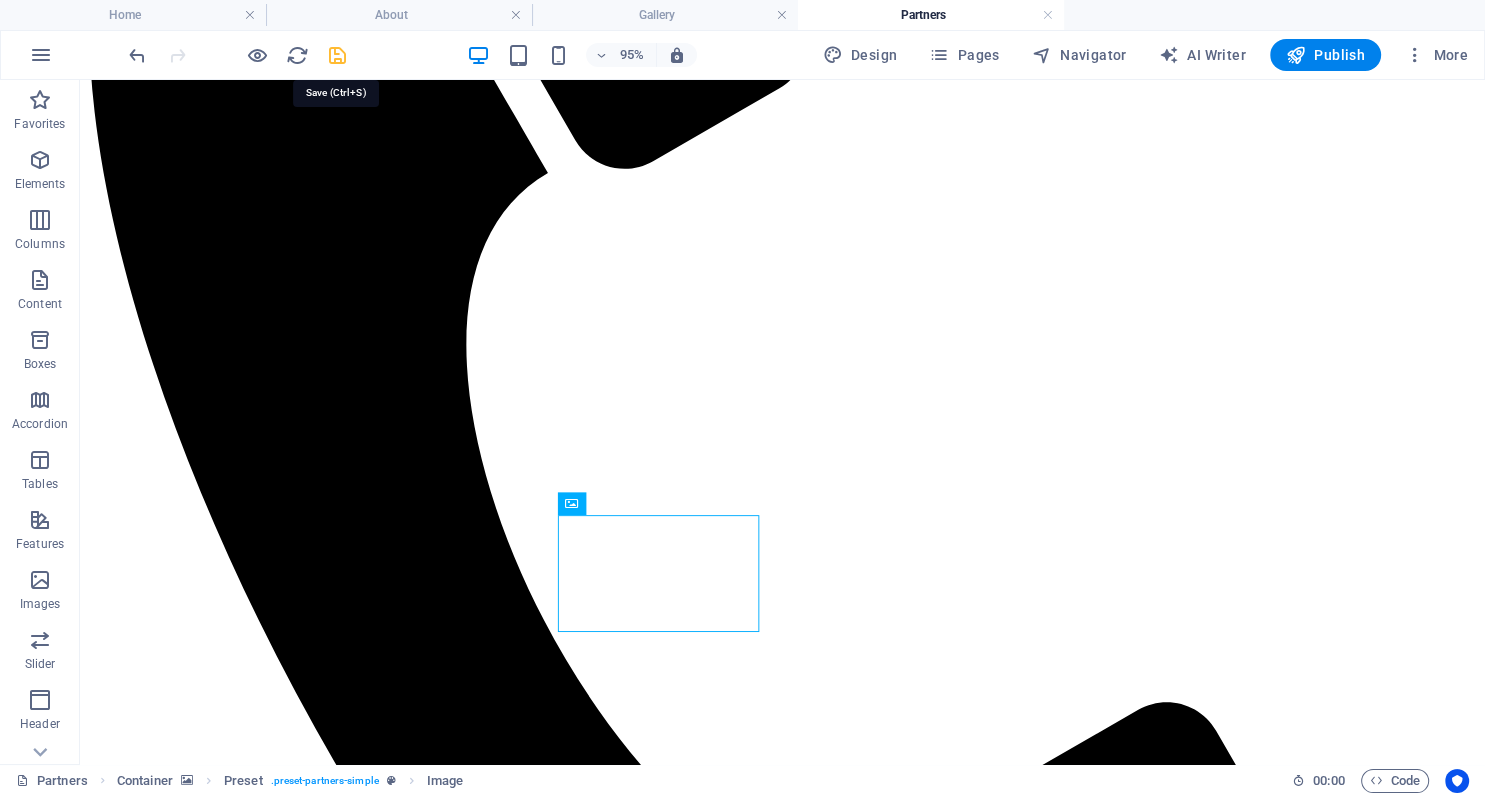 click at bounding box center (337, 55) 